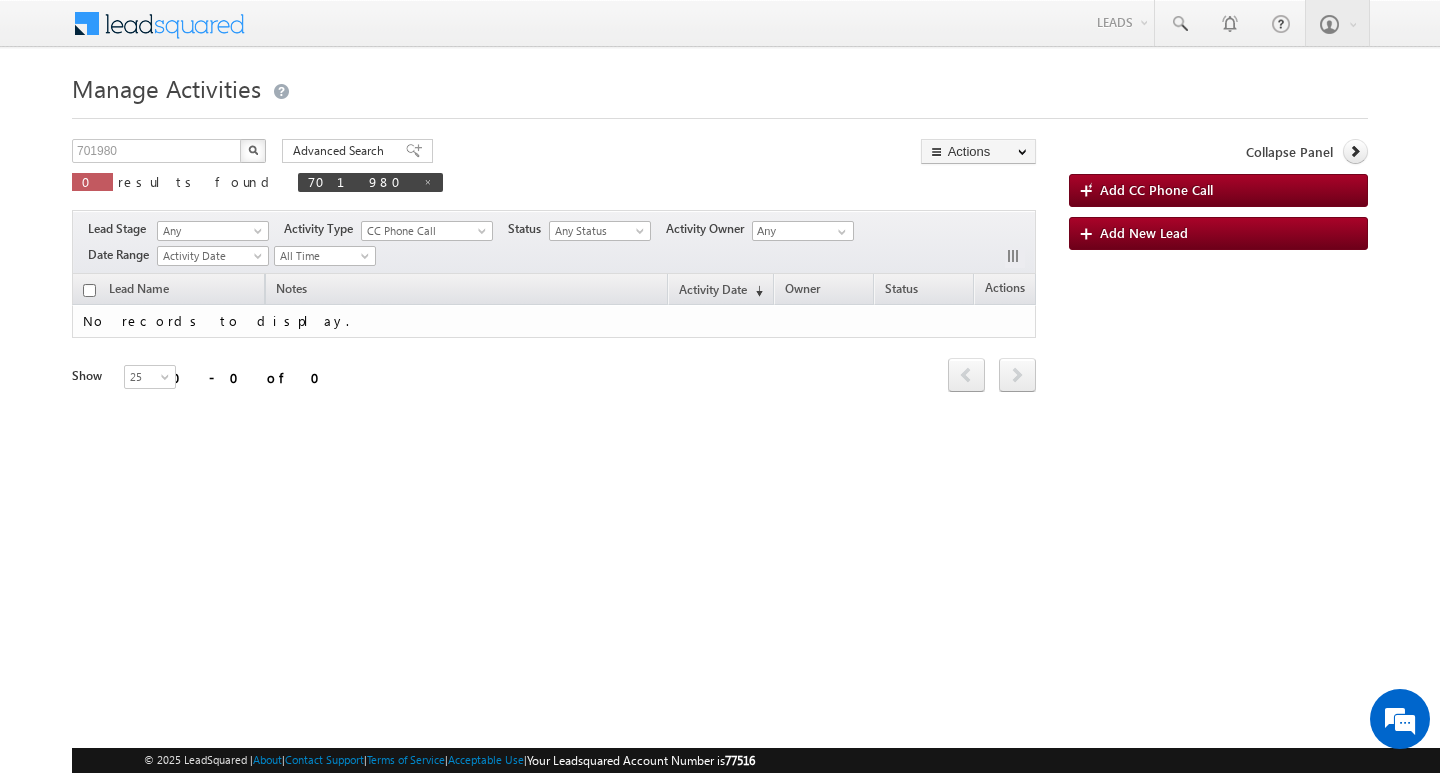 scroll, scrollTop: 0, scrollLeft: 0, axis: both 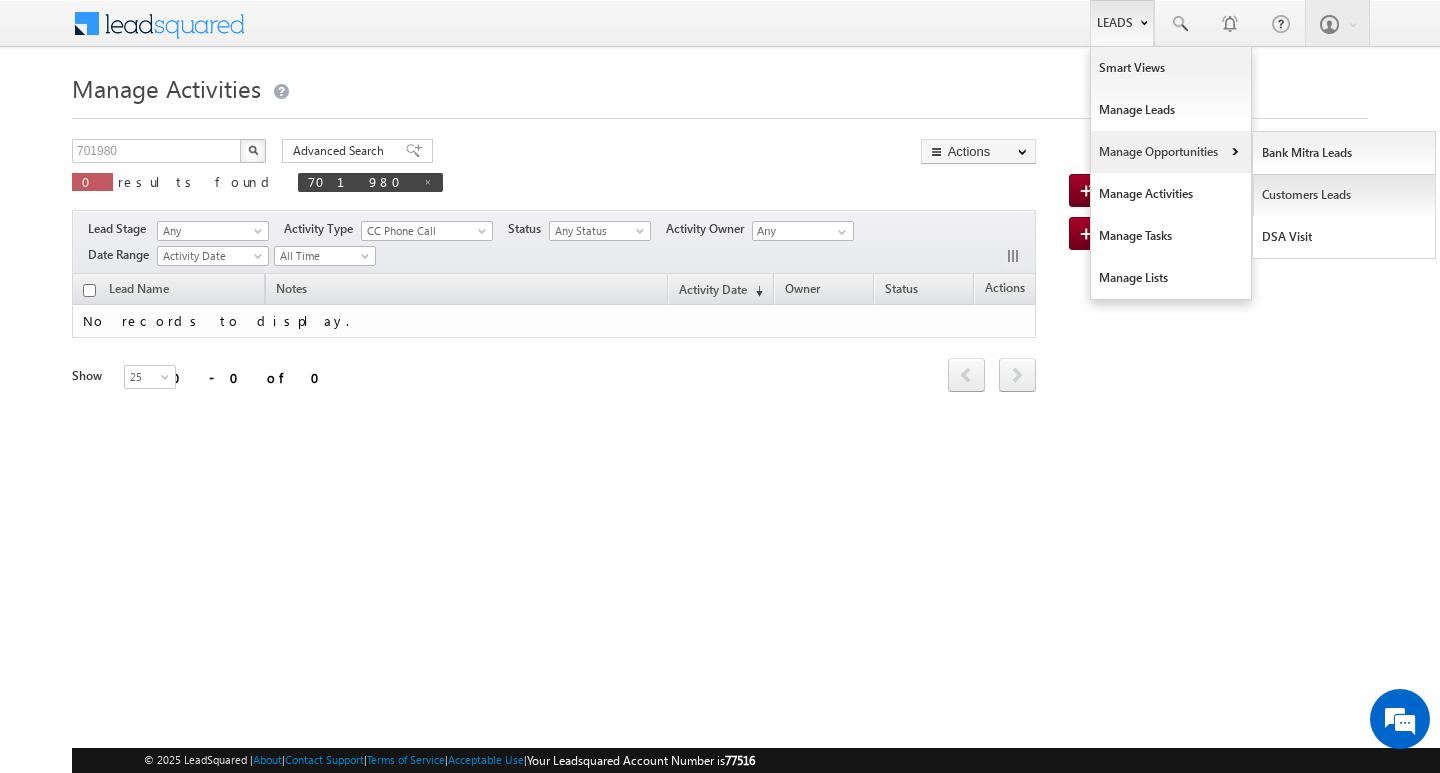 click on "Customers Leads" at bounding box center (1344, 195) 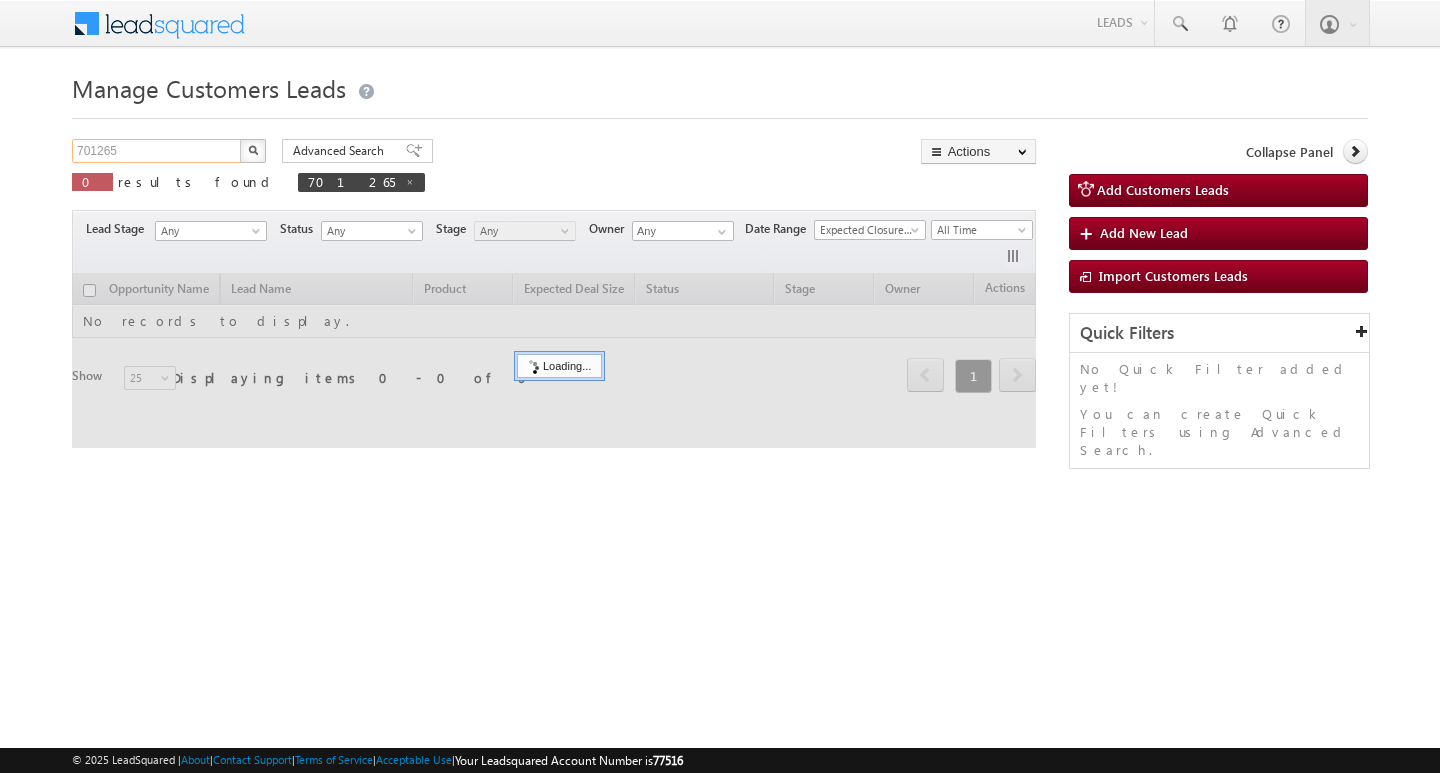 scroll, scrollTop: 0, scrollLeft: 0, axis: both 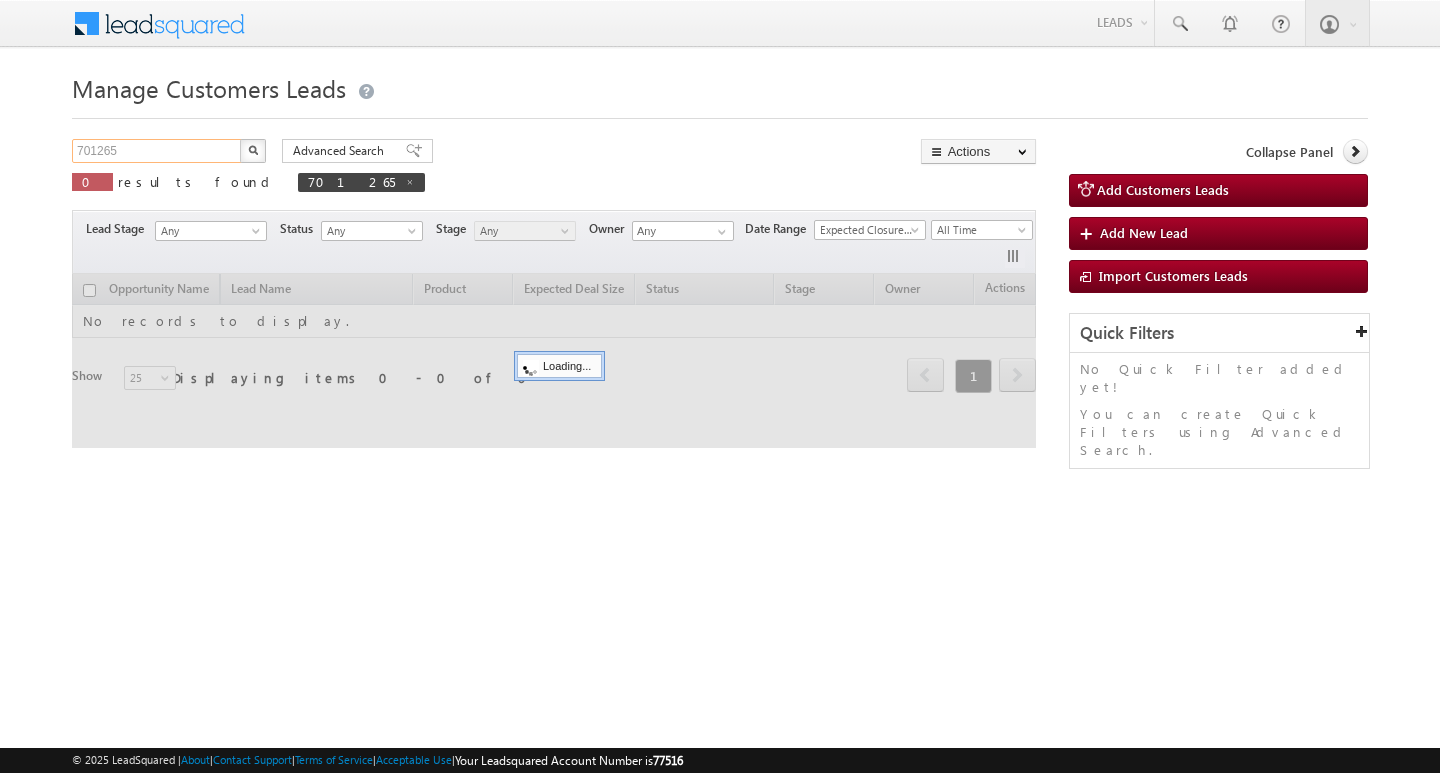 click on "701265" at bounding box center [157, 151] 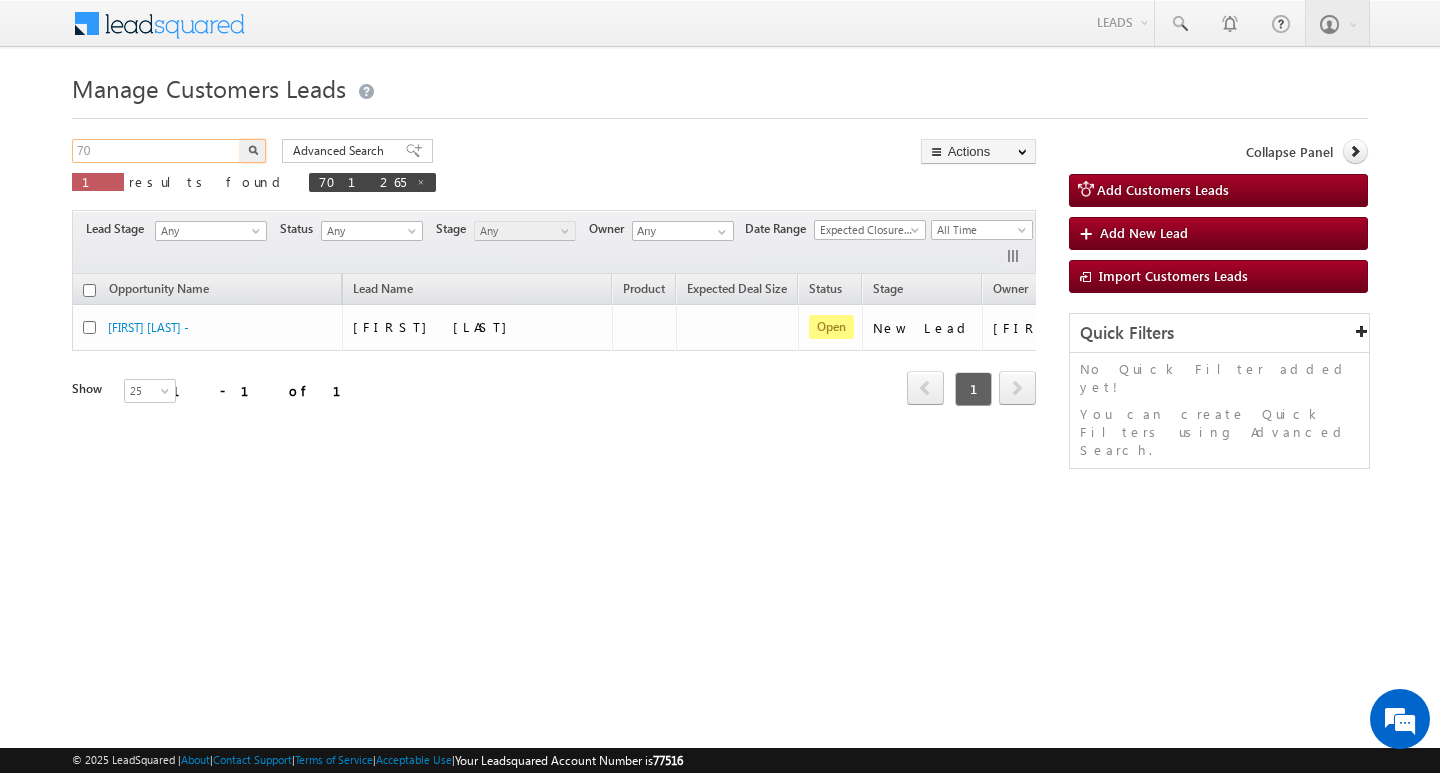 type on "7" 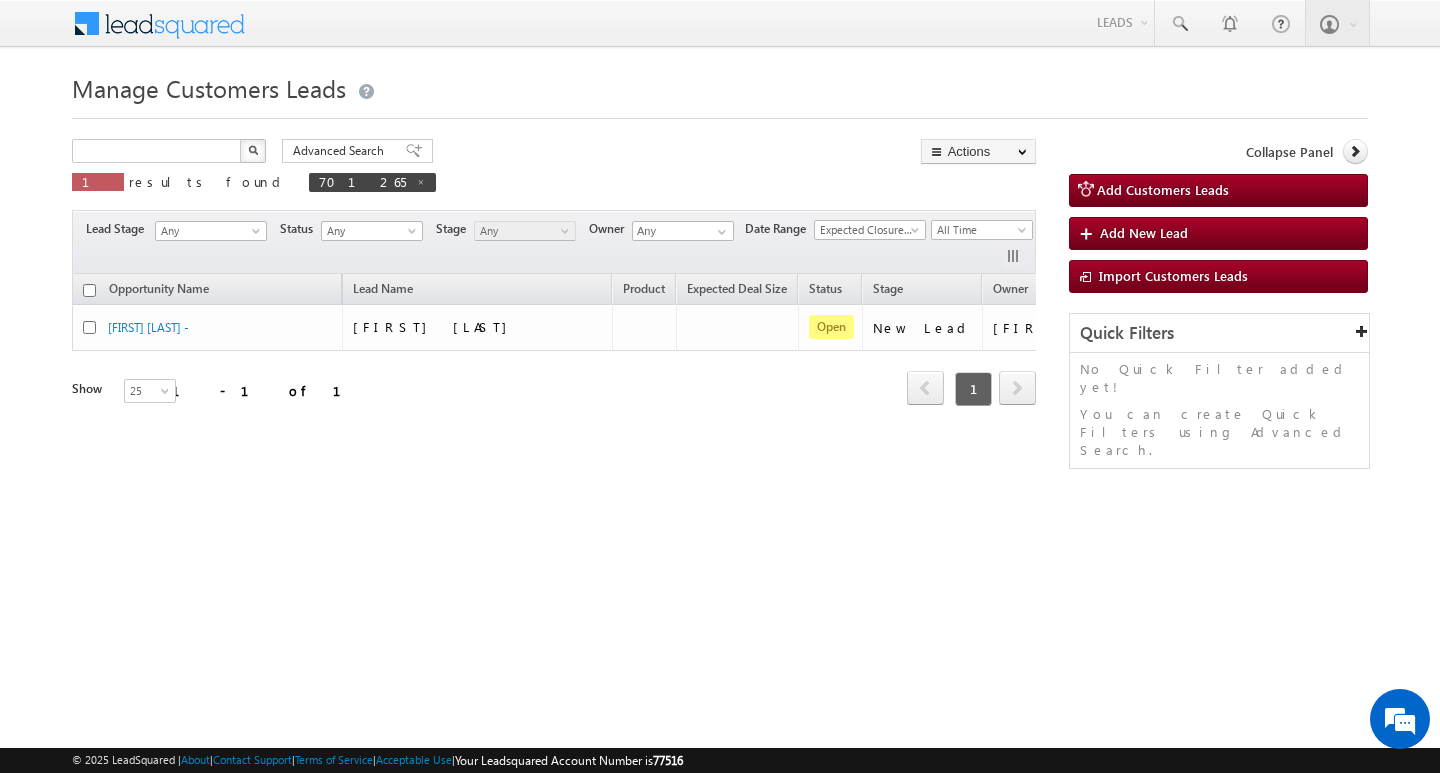 type on "Search Customers Leads" 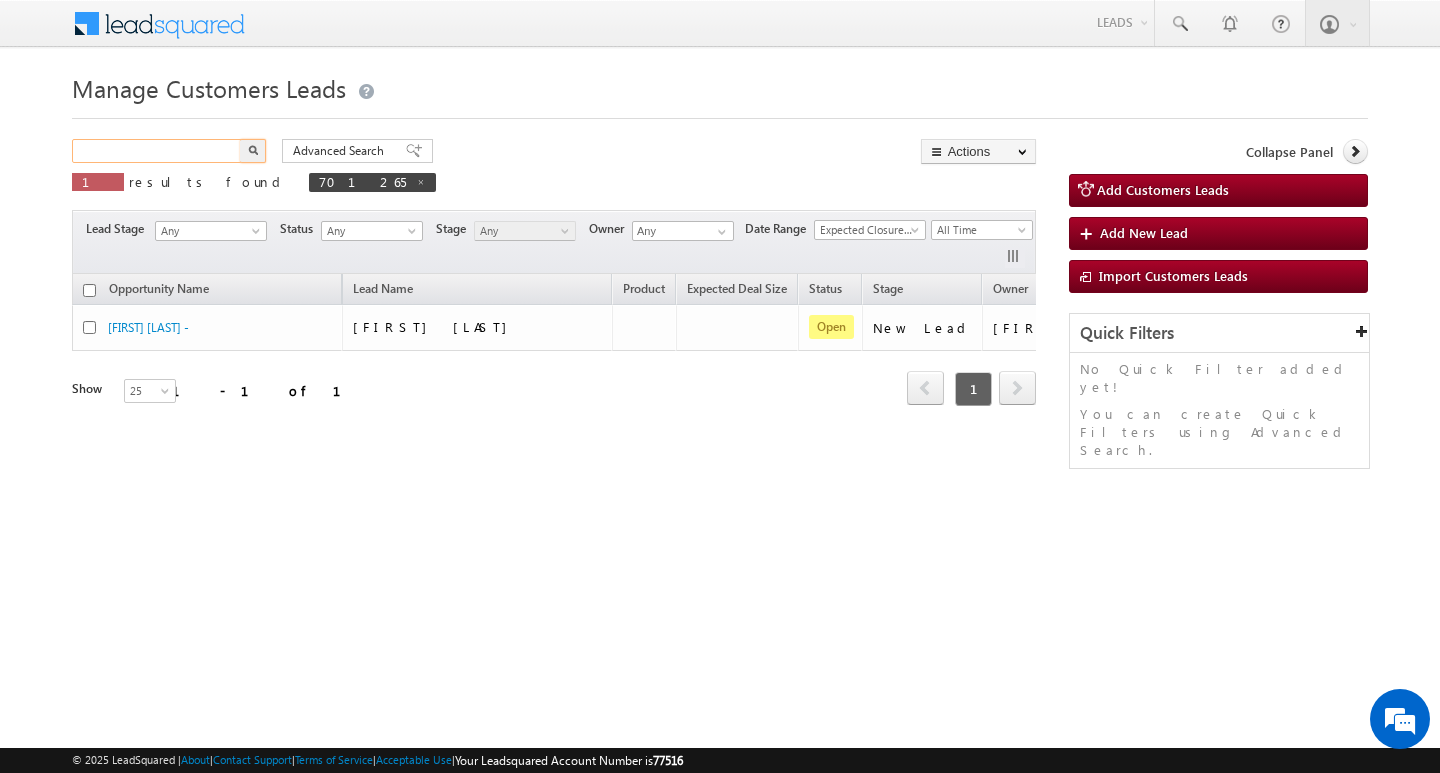 click at bounding box center (157, 151) 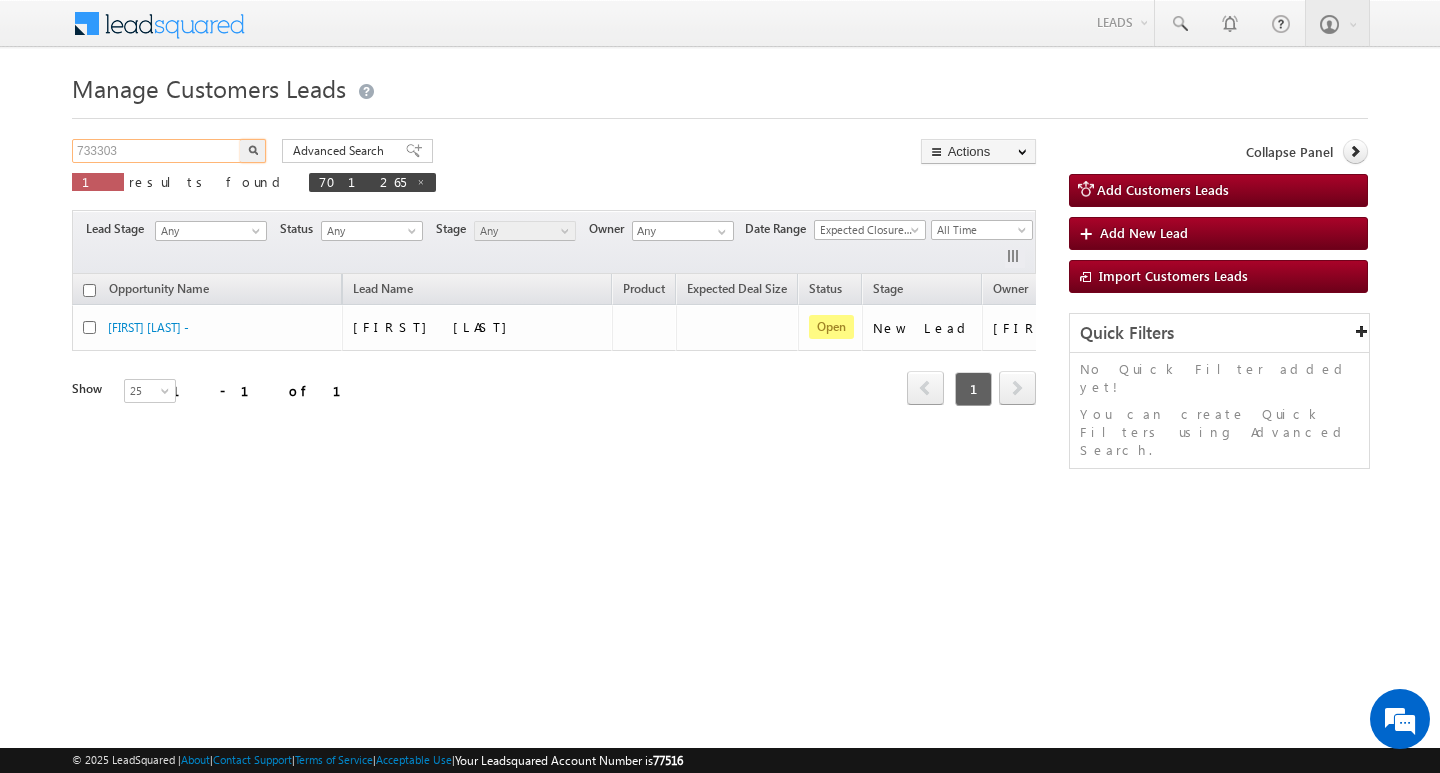 scroll, scrollTop: 0, scrollLeft: 0, axis: both 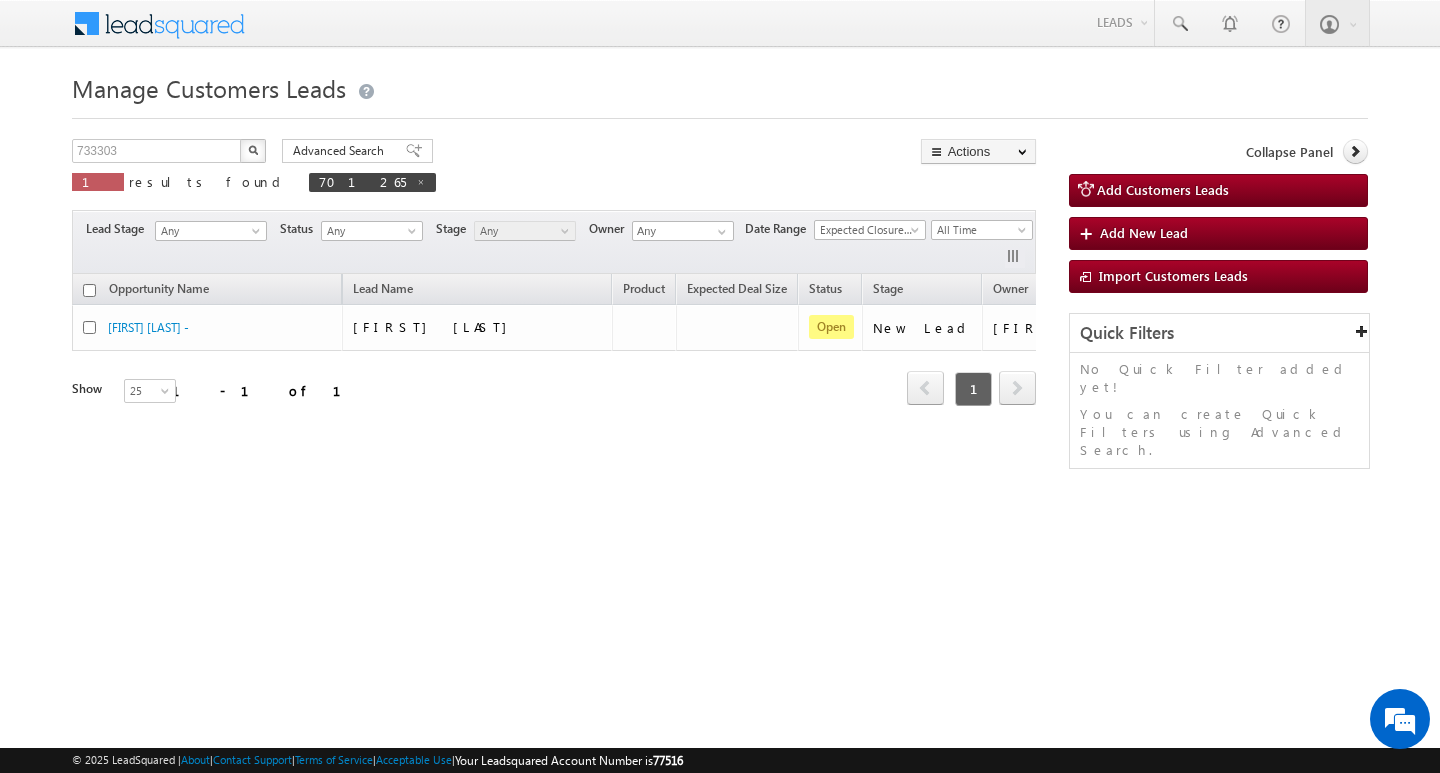 click at bounding box center [253, 151] 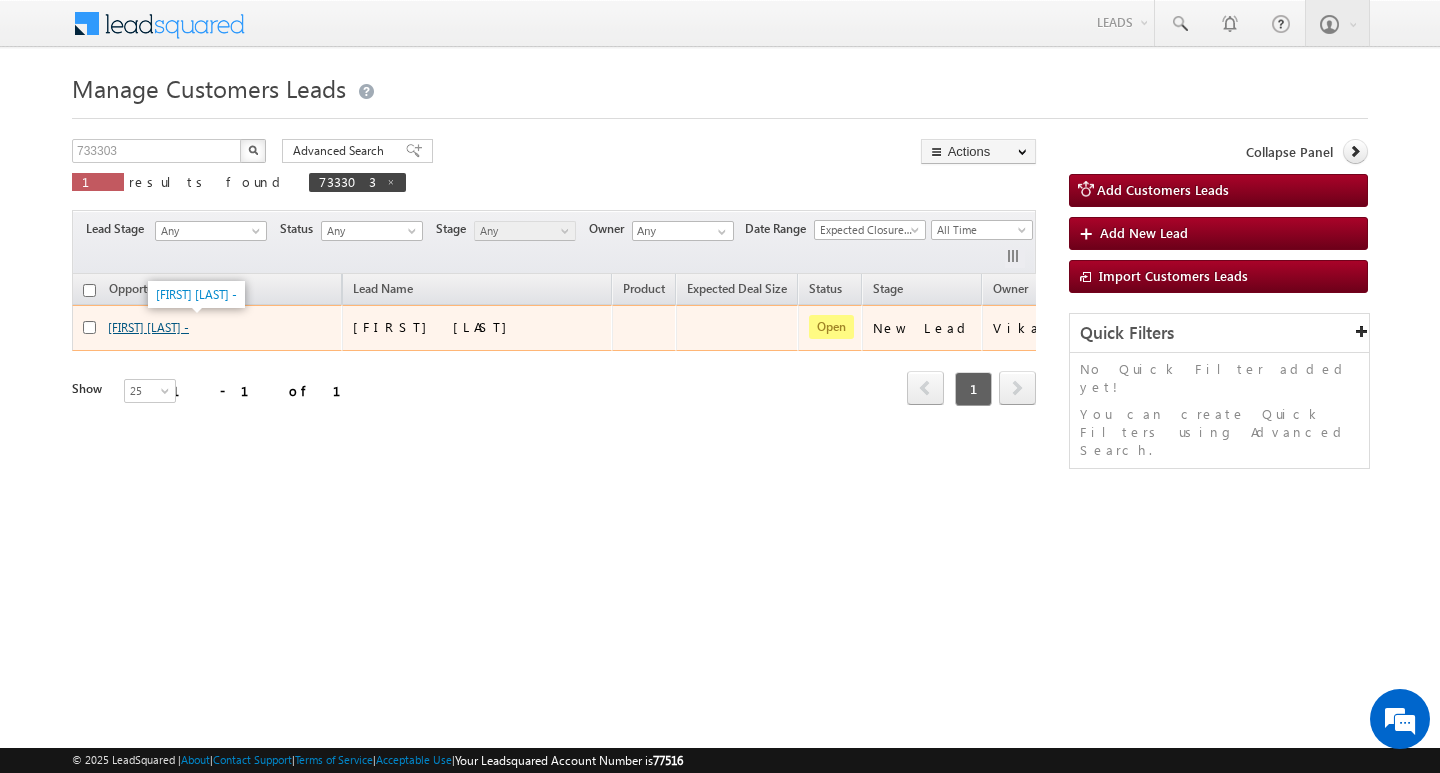 click on "[FIRST] [LAST]  -" at bounding box center [148, 327] 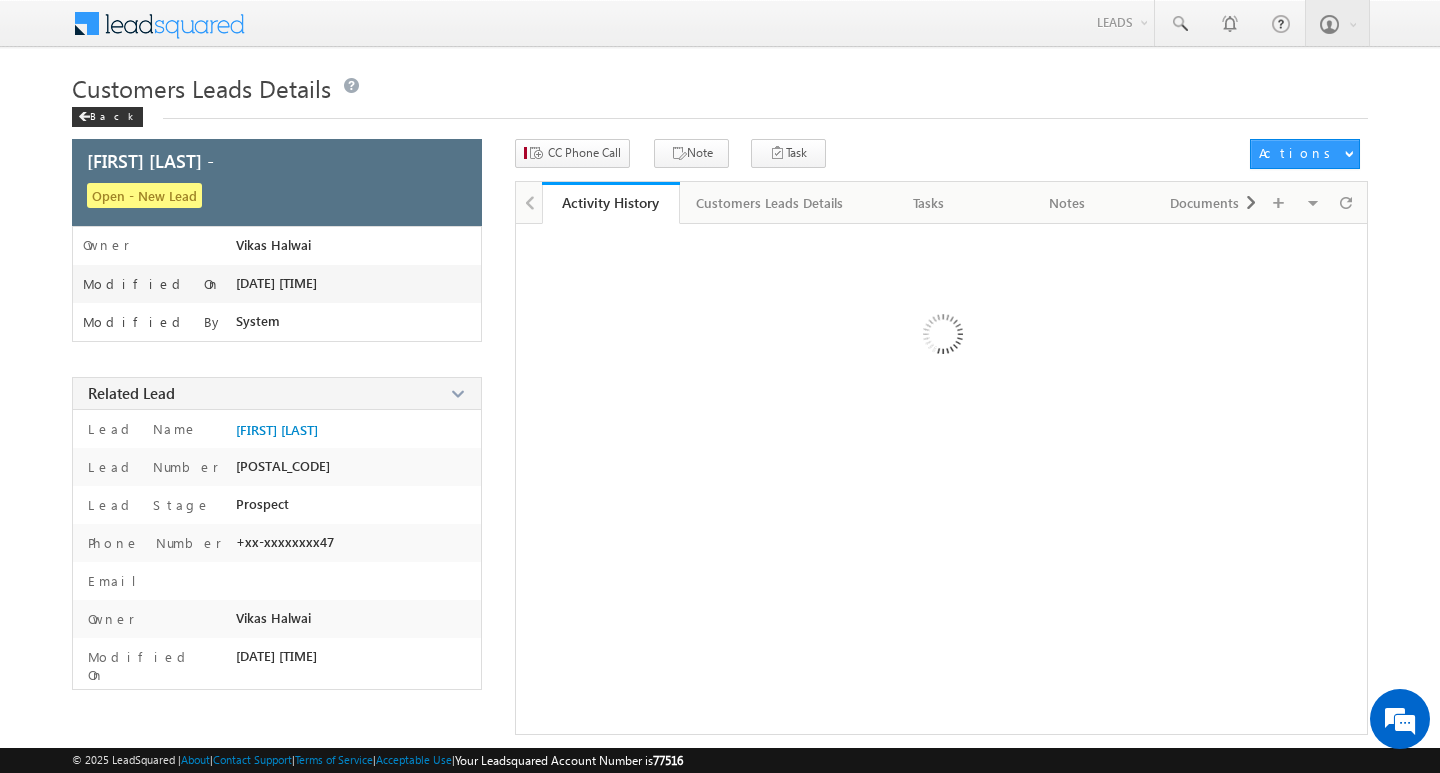 scroll, scrollTop: 0, scrollLeft: 0, axis: both 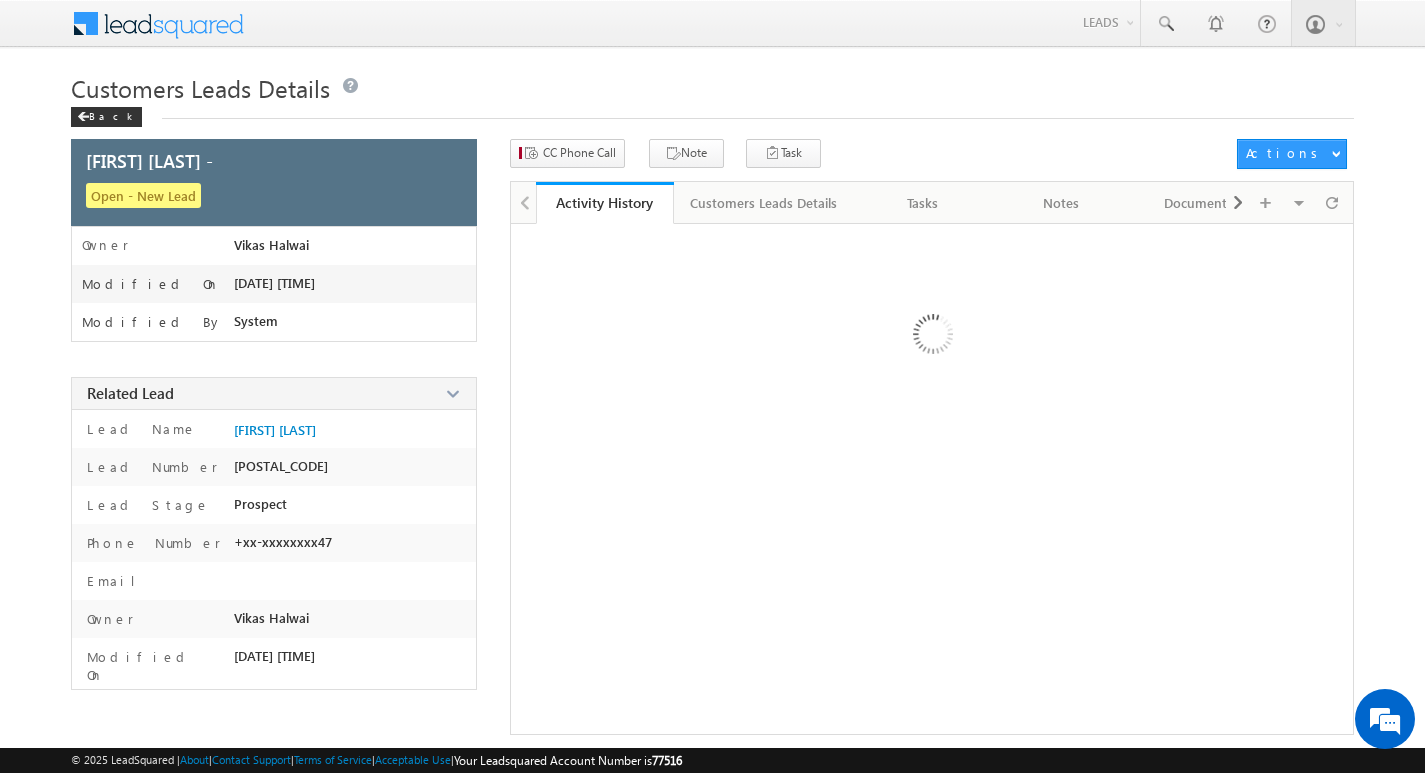 click on "CC Phone Call
Note
Task
Actions Automation   Report" at bounding box center [932, 160] 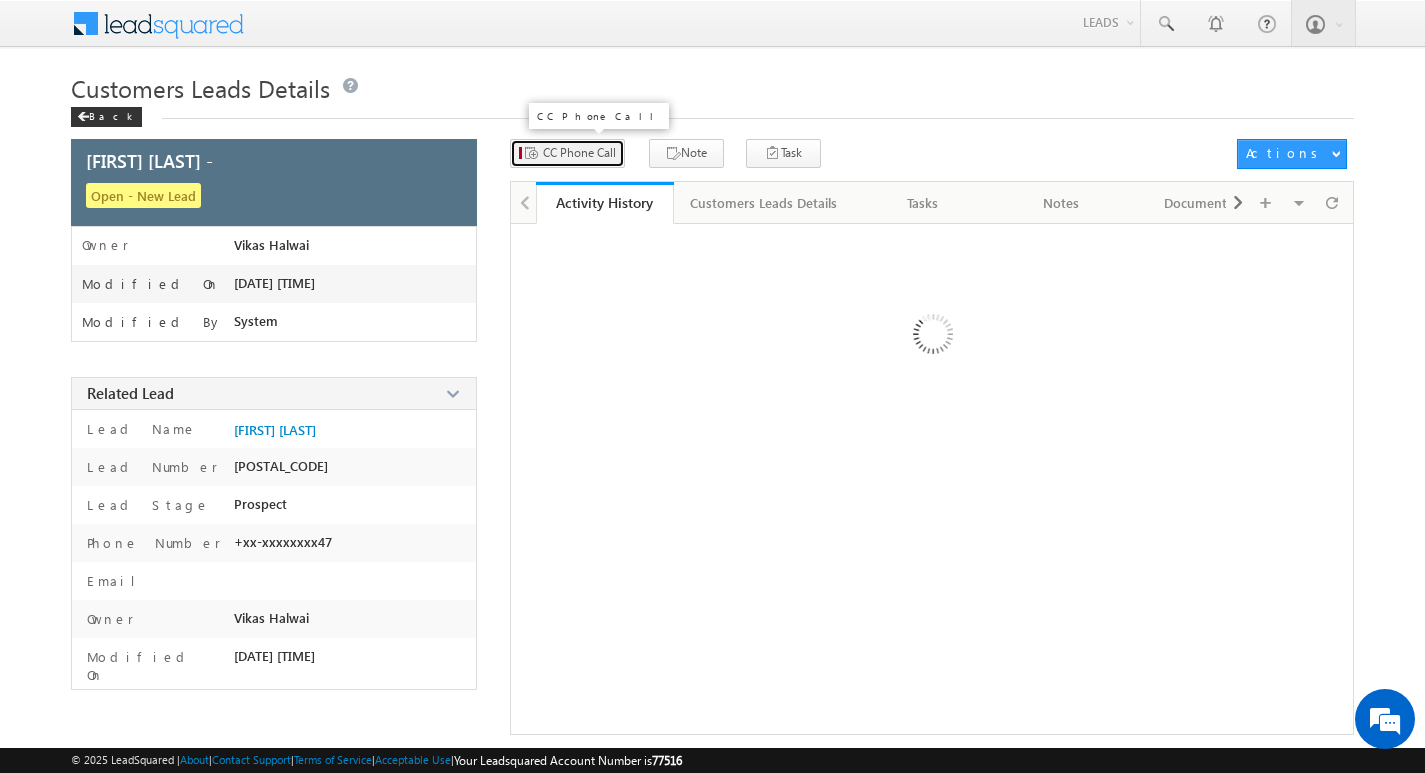 click on "CC Phone Call" at bounding box center (567, 153) 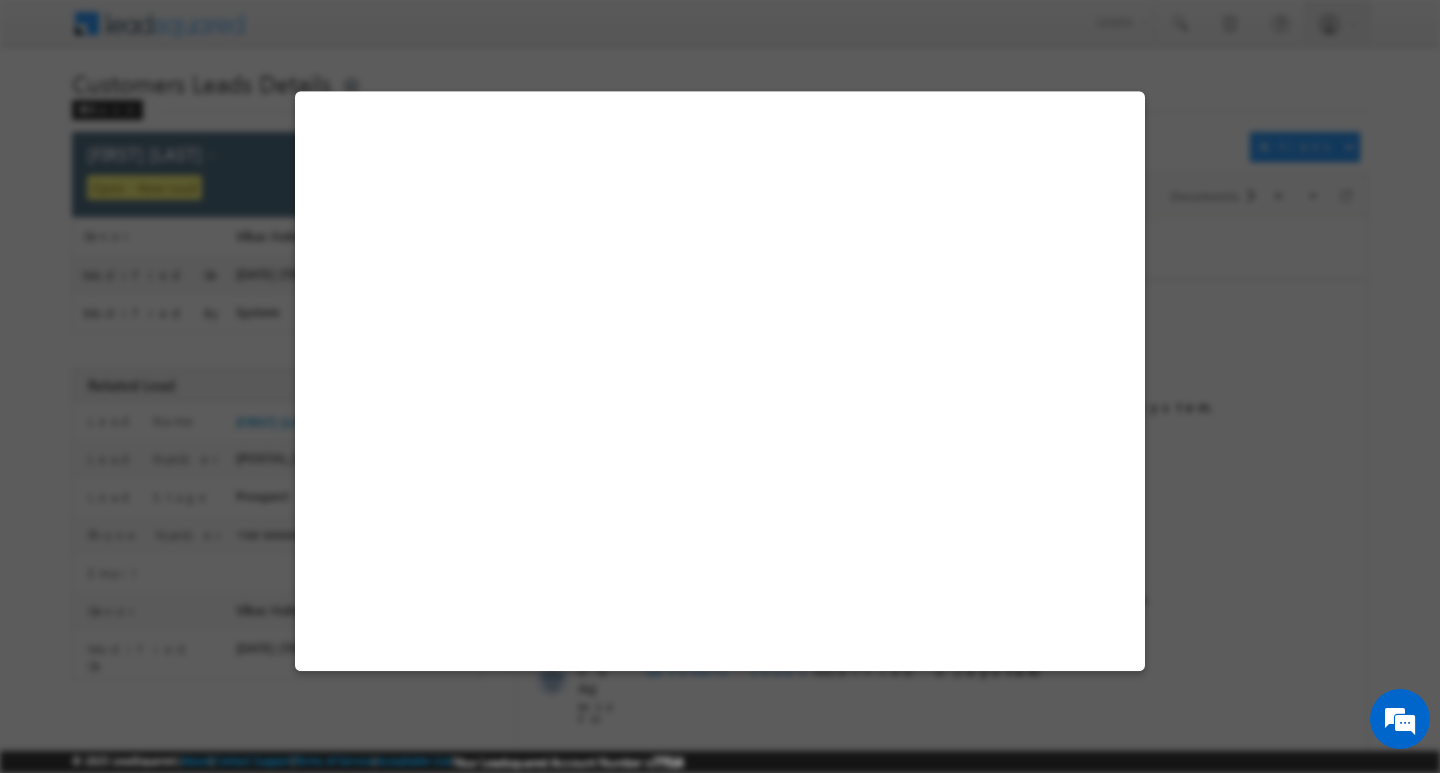 select on "Bhopal" 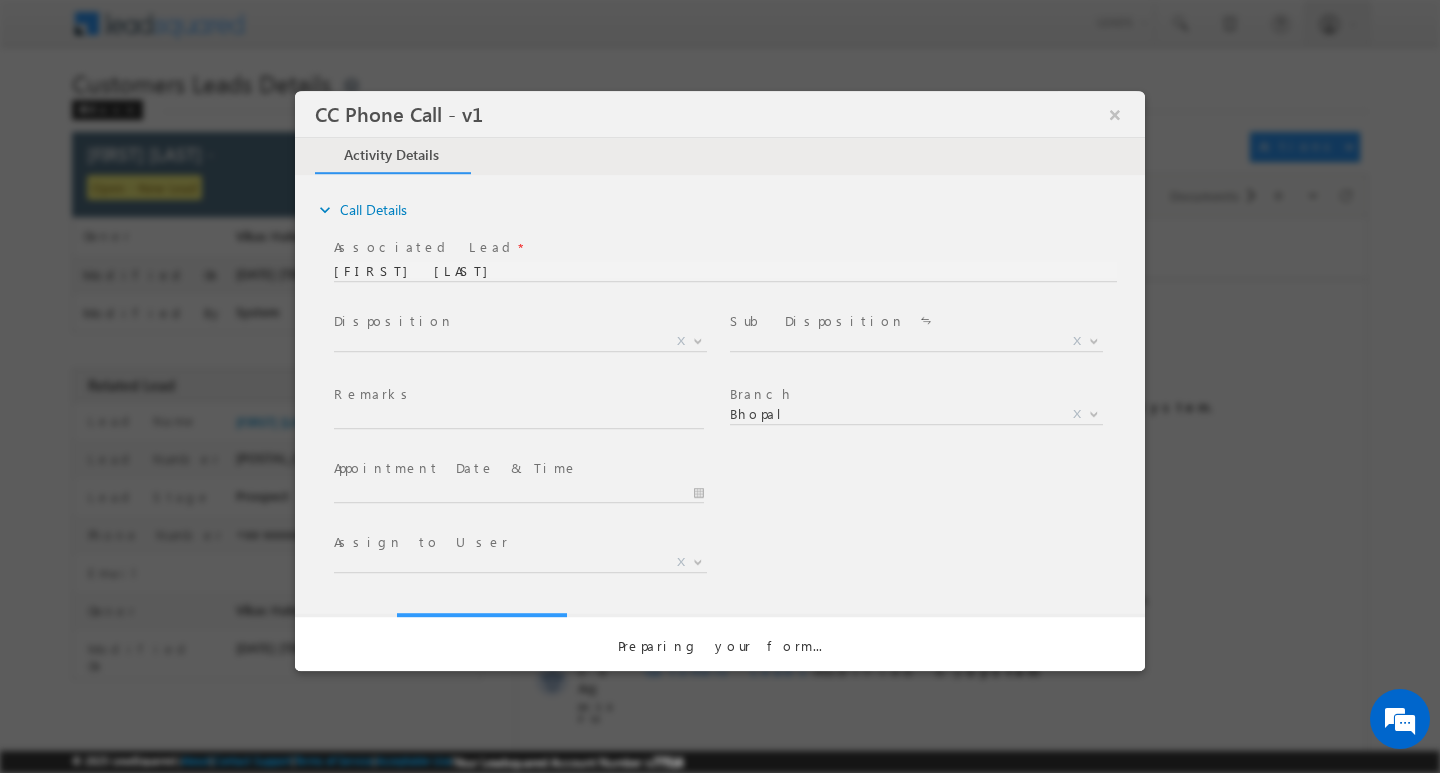 scroll, scrollTop: 0, scrollLeft: 0, axis: both 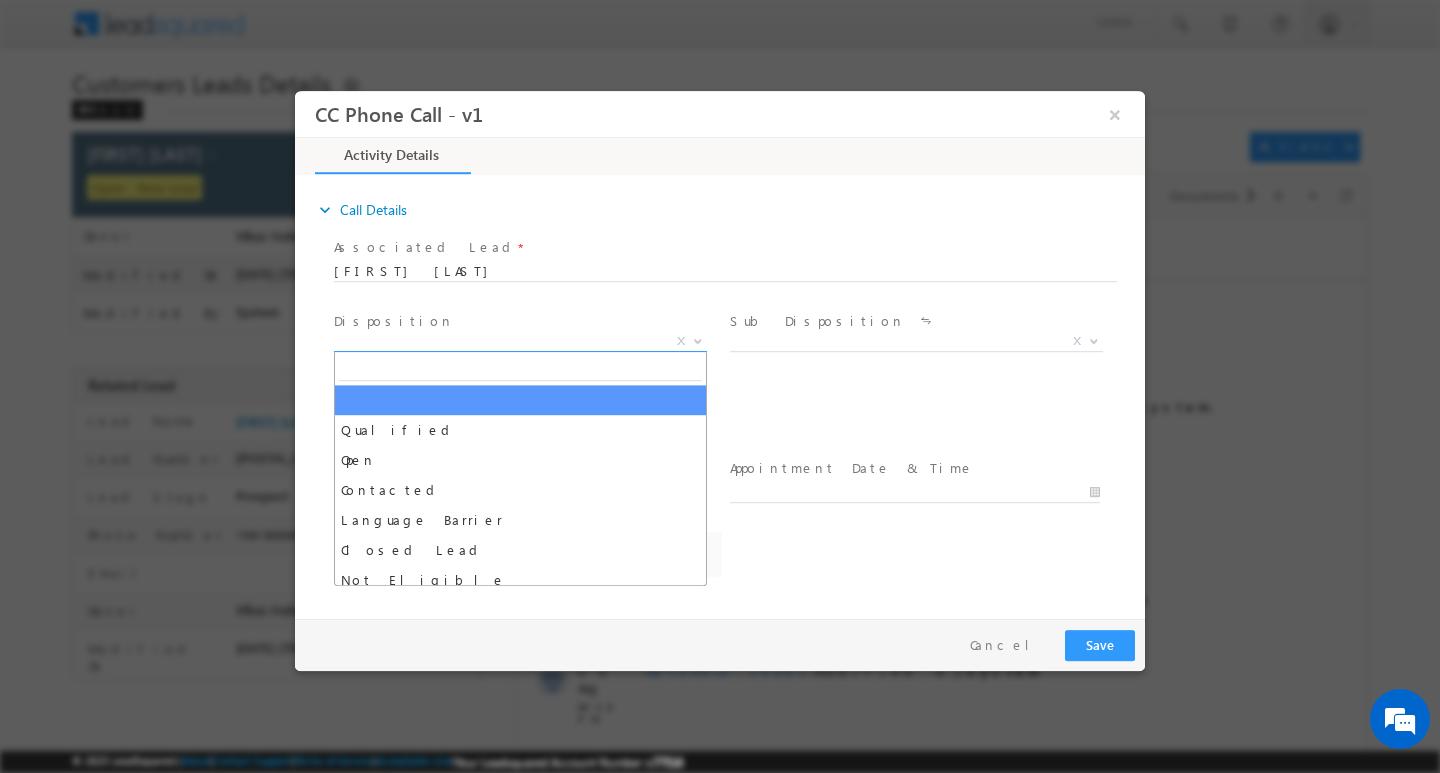 click at bounding box center (696, 340) 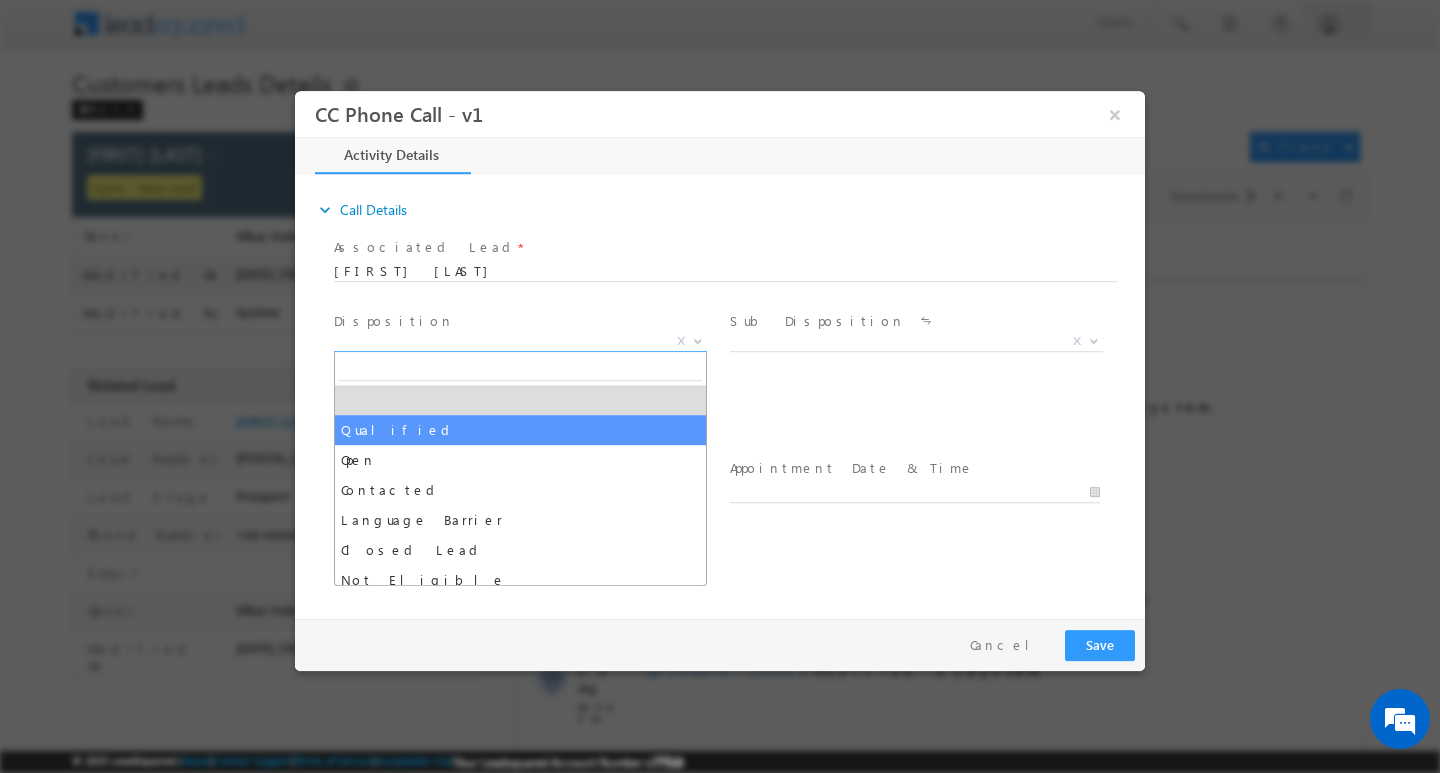 select on "Qualified" 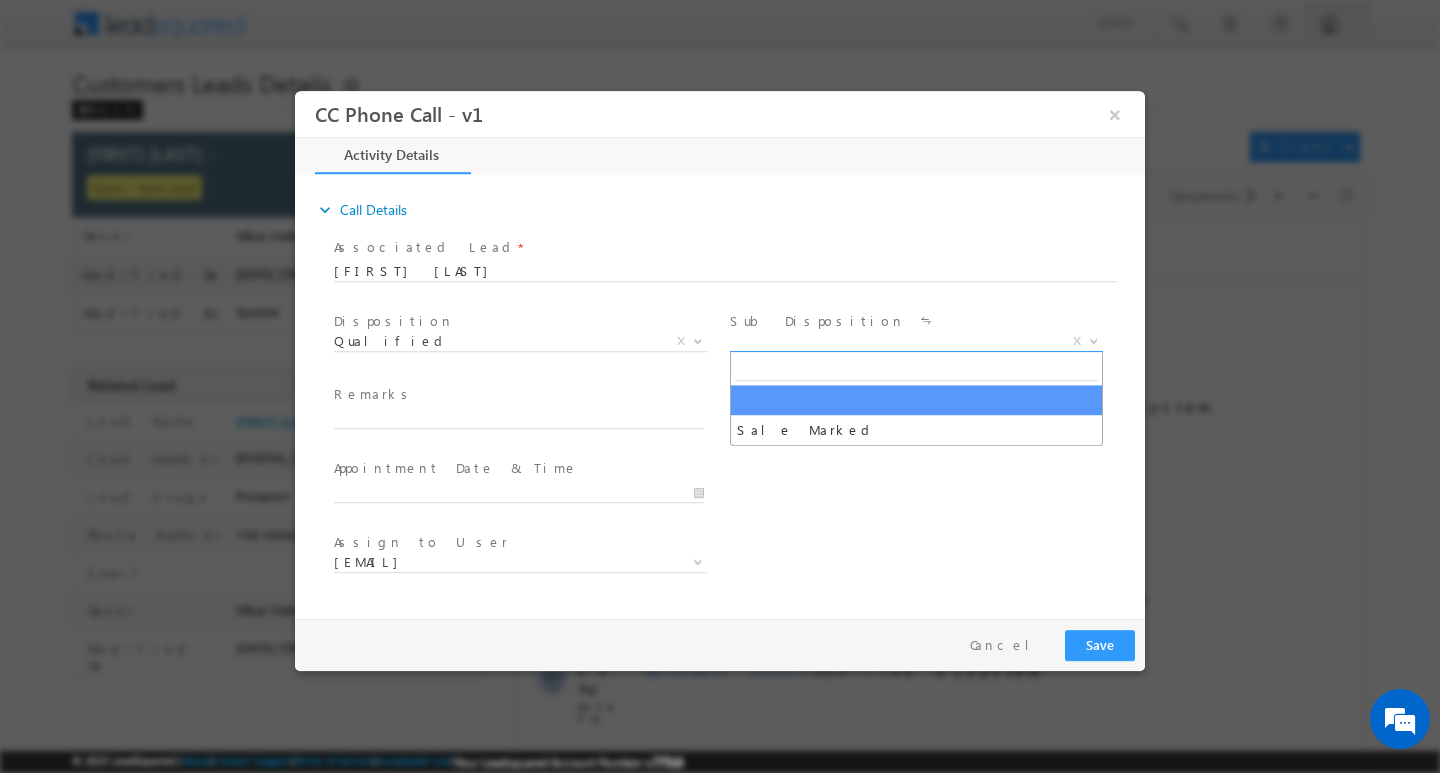 click at bounding box center (1092, 340) 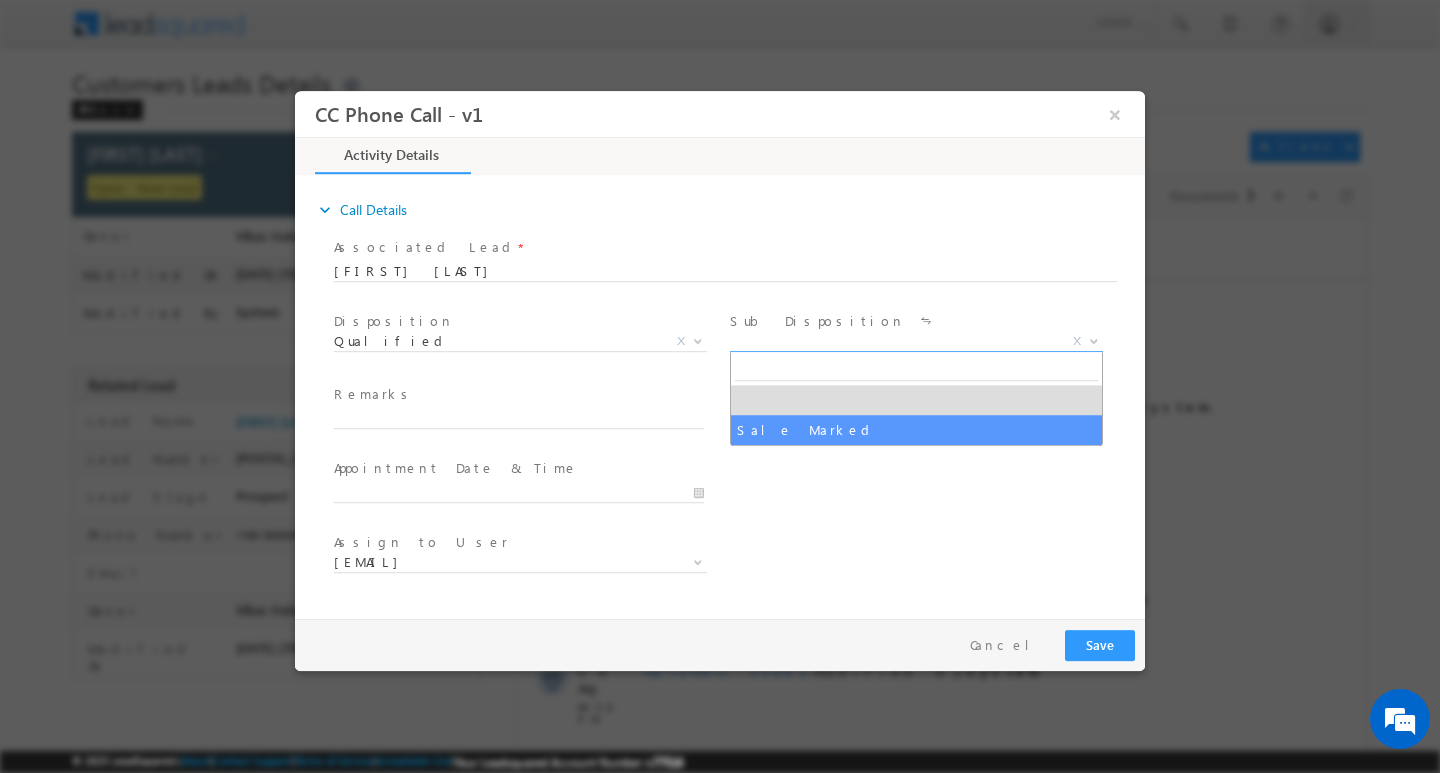 select on "Sale Marked" 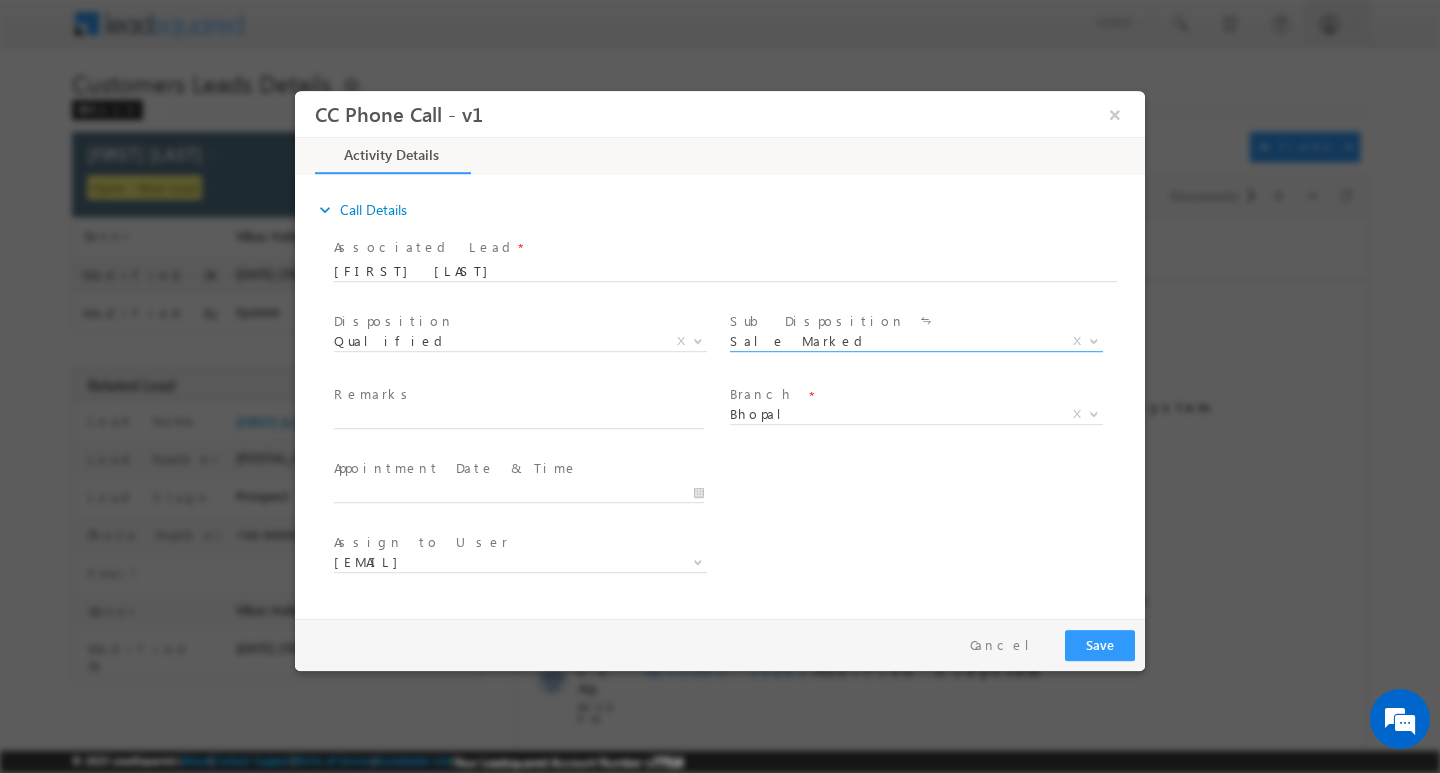 click at bounding box center [528, 491] 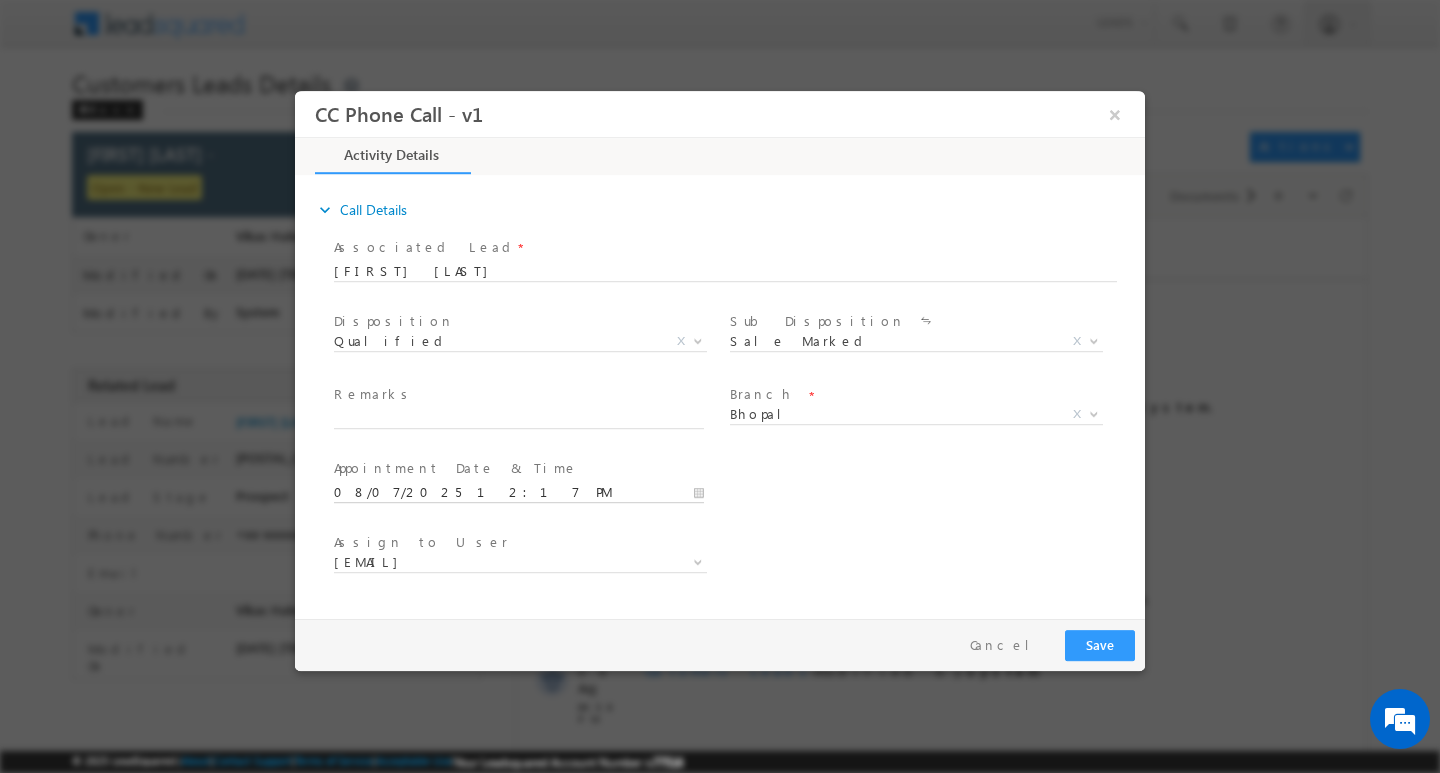 click on "08/07/2025 12:17 PM" at bounding box center (519, 492) 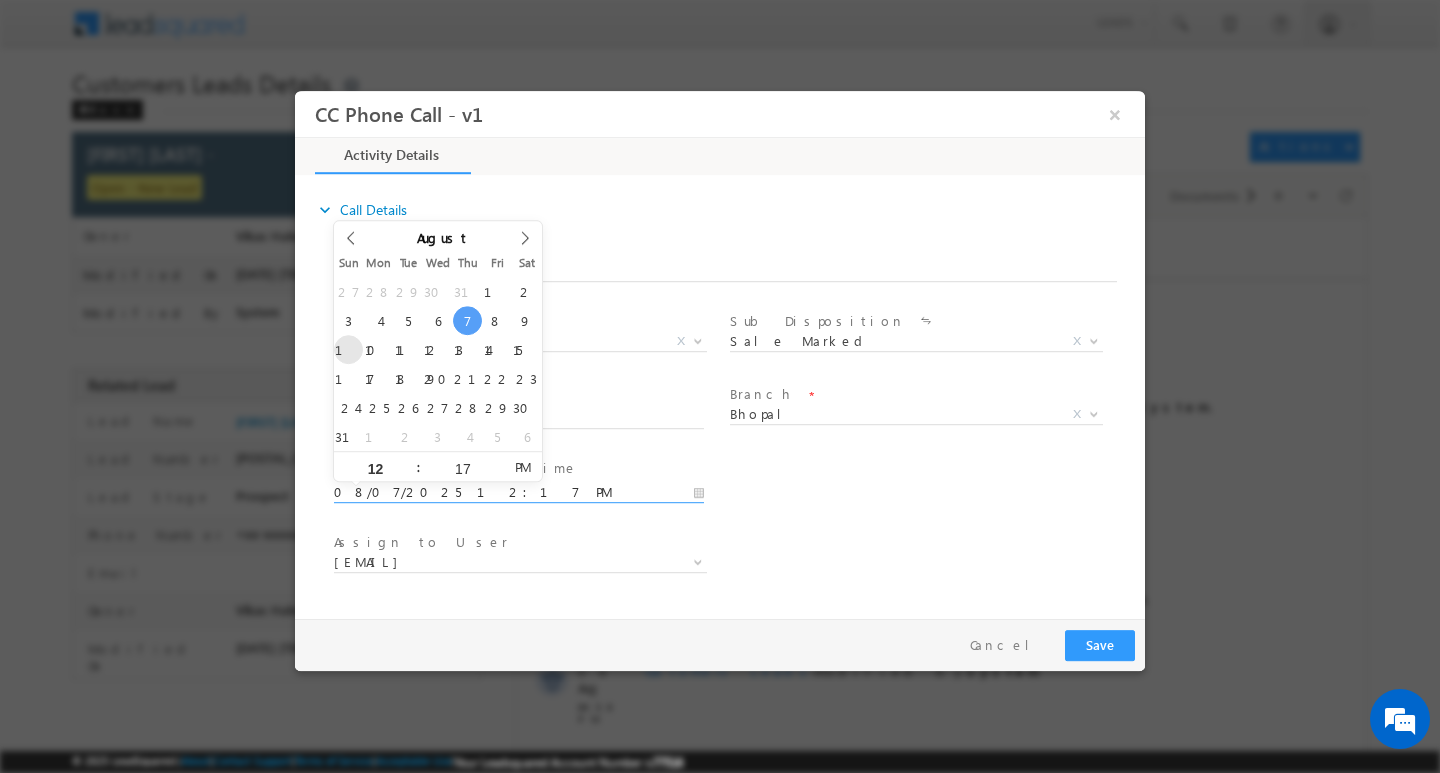 type on "08/10/2025 12:17 PM" 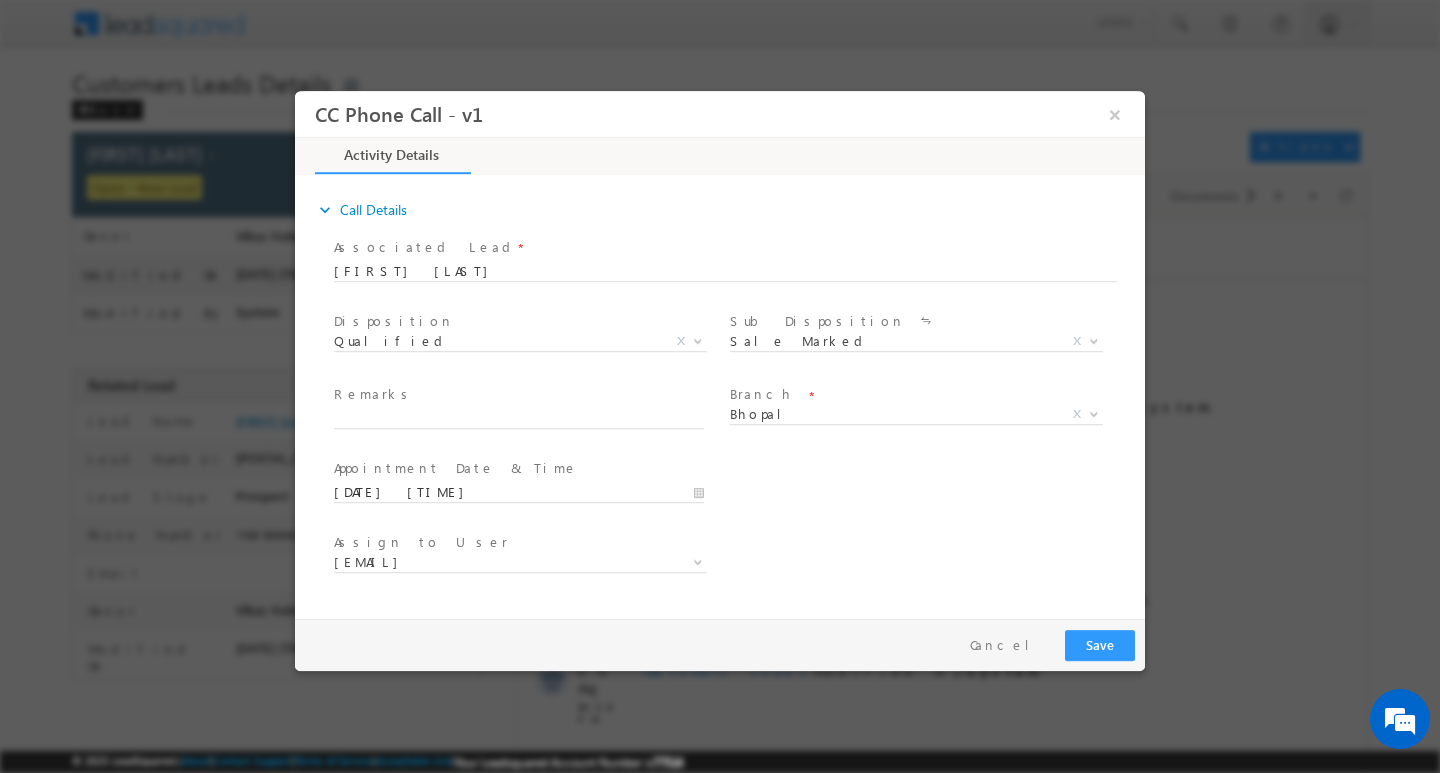 click on "Assign to User
*" at bounding box center (518, 542) 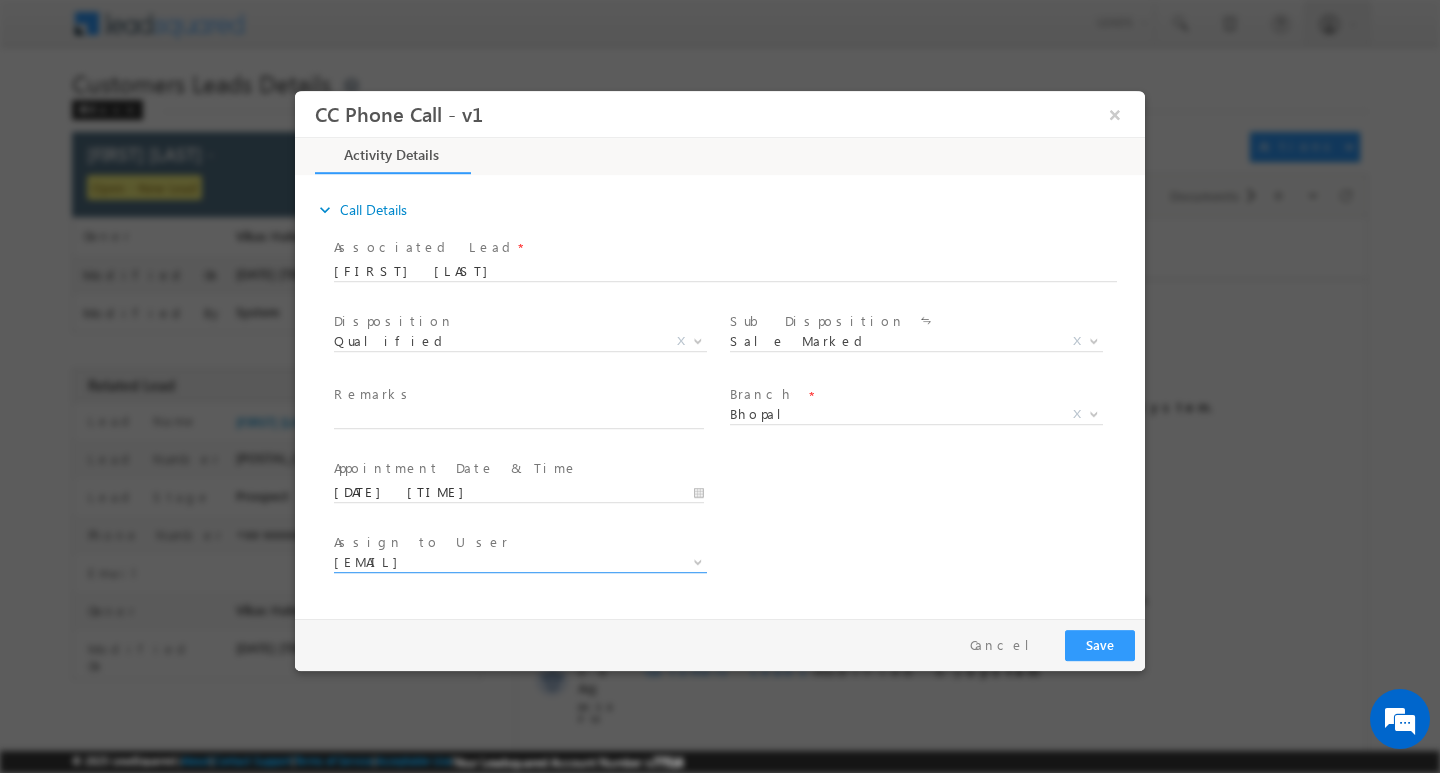 click on "altaf.shaikh@sgrlimited.in" at bounding box center (496, 561) 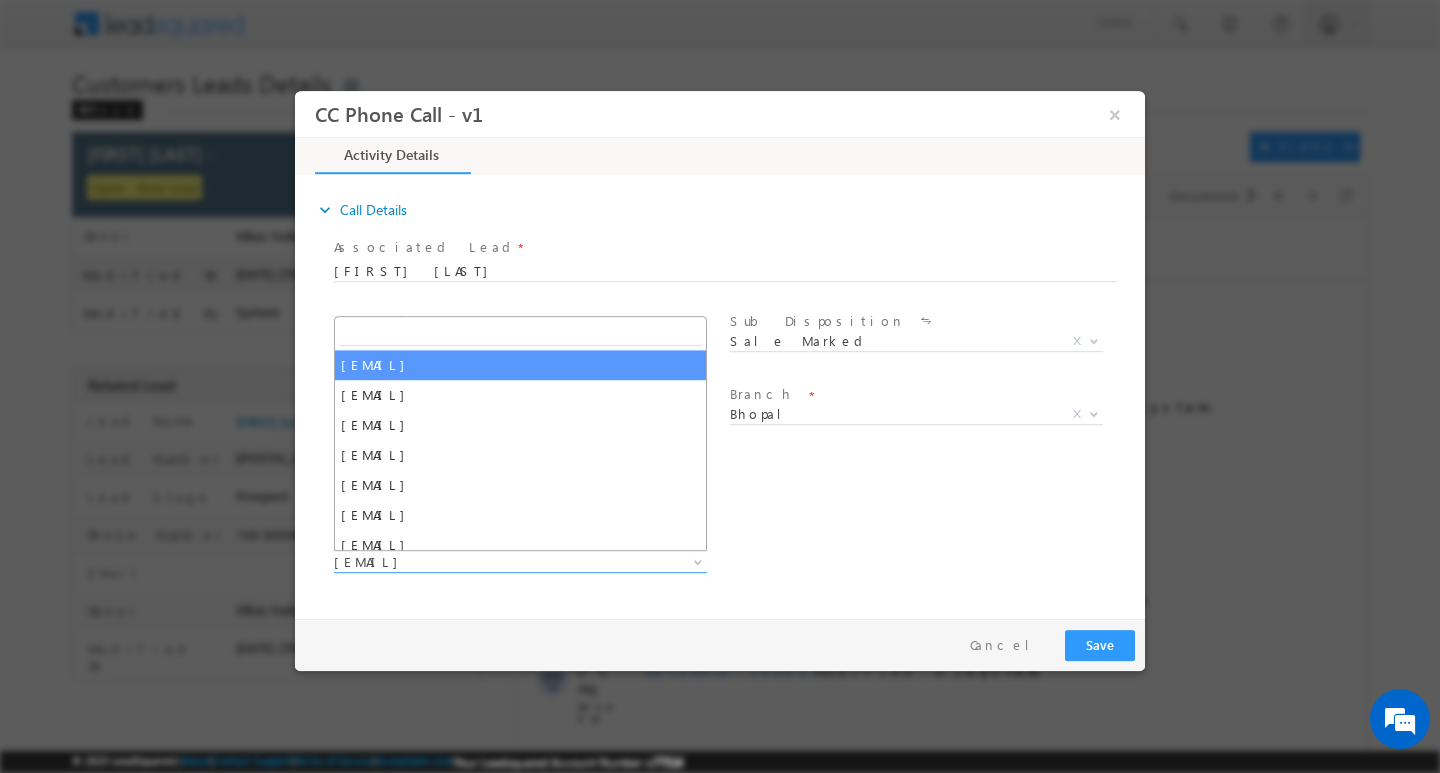 click at bounding box center (520, 332) 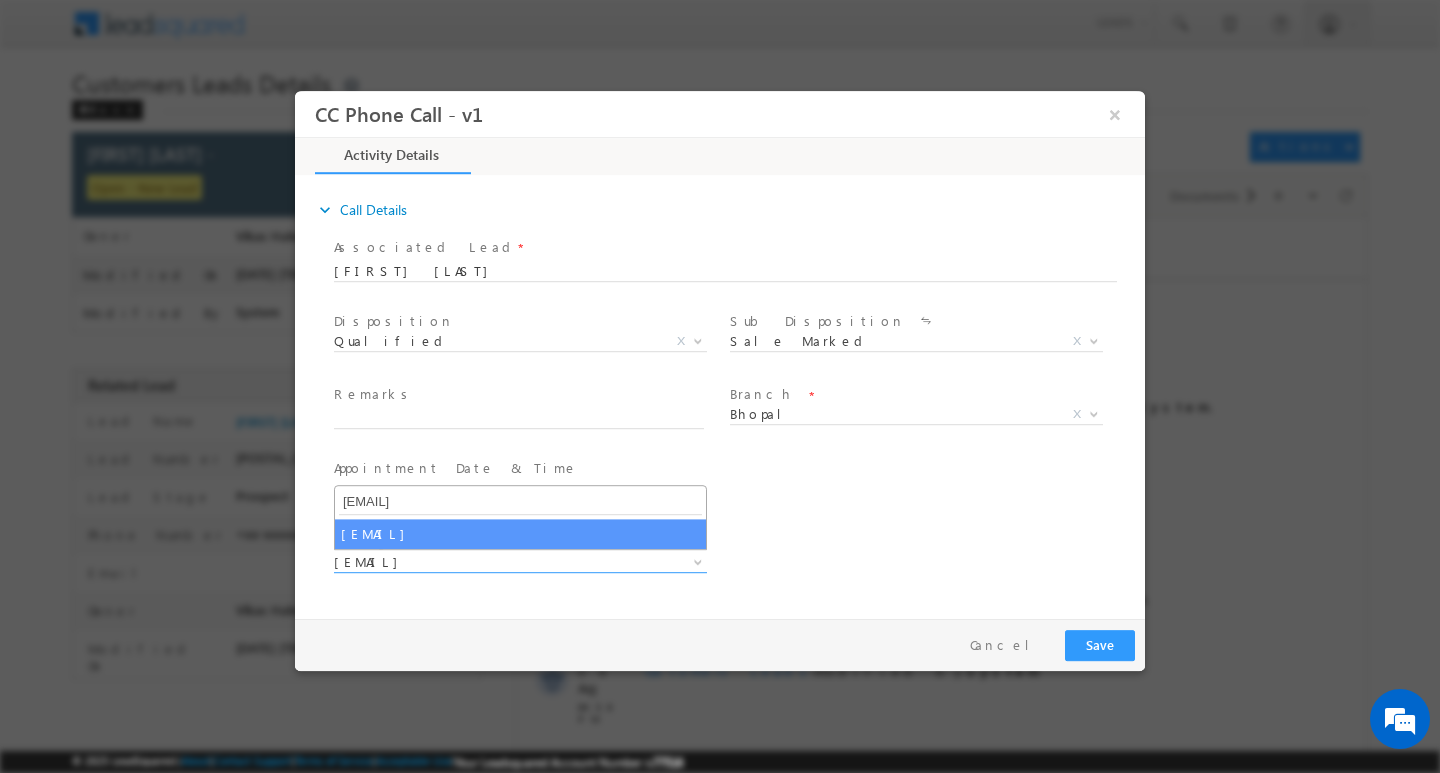 type on "vaibhav.rajput@sgrlimited.in" 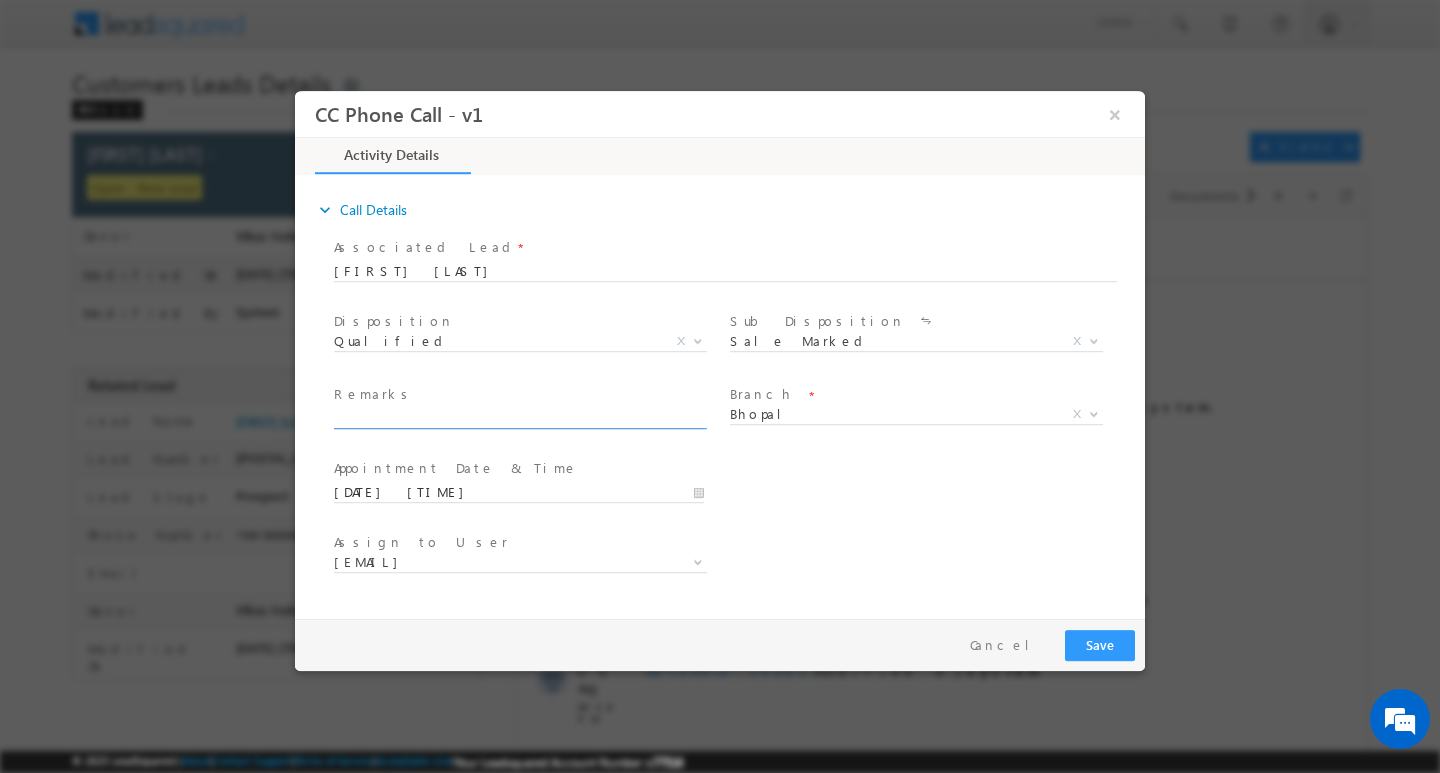 click at bounding box center [519, 418] 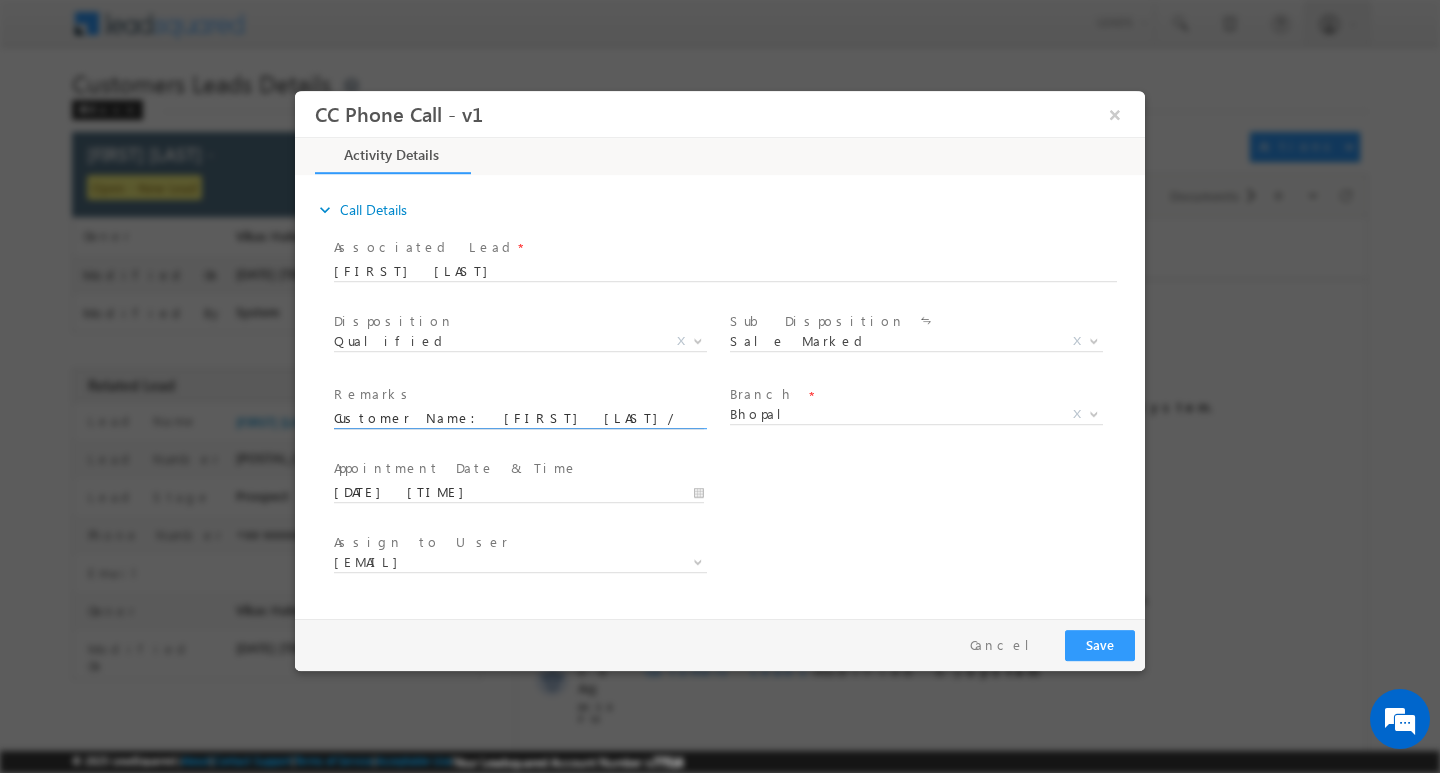 scroll, scrollTop: 0, scrollLeft: 859, axis: horizontal 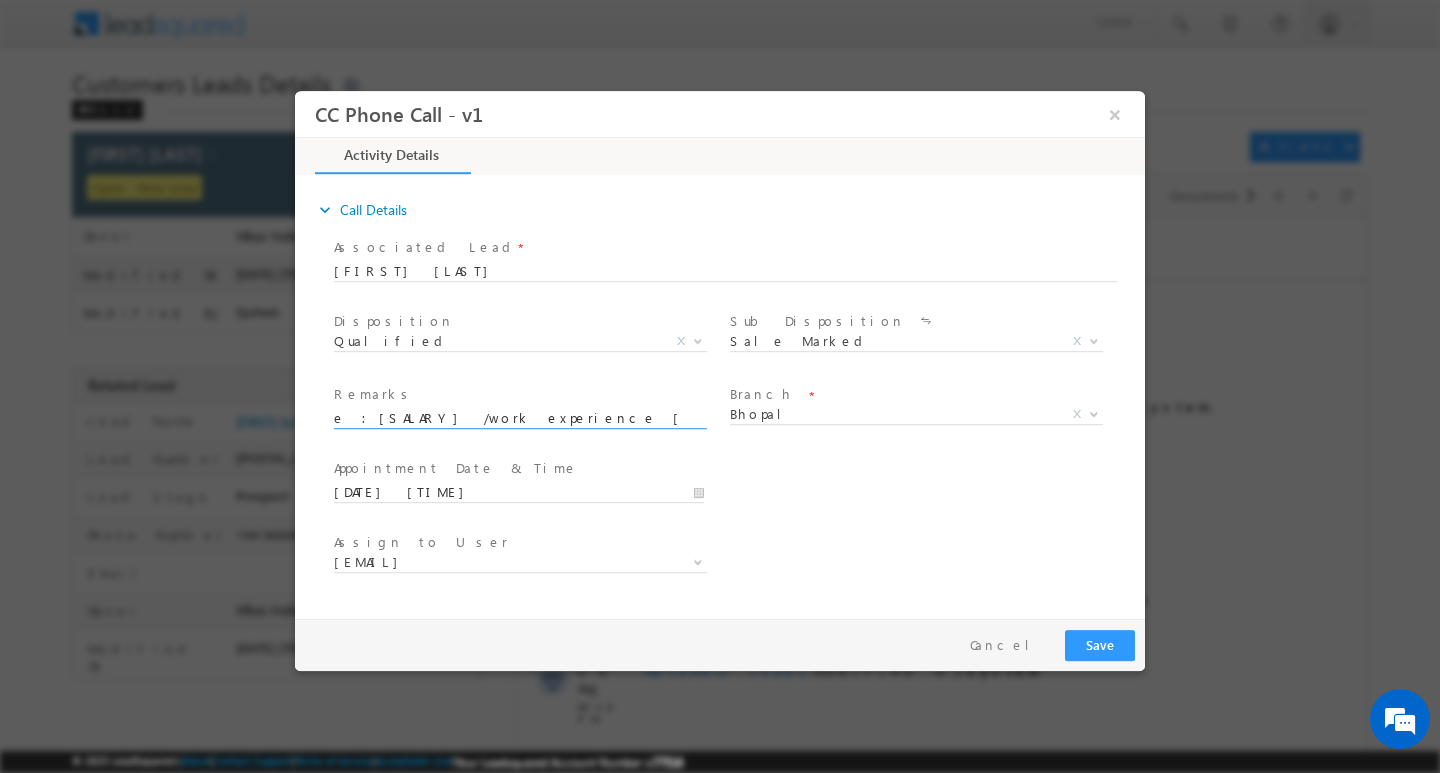 type on "Customer Name:  KARAMJEET KAUR/ ag 28/ b / self employe / mothe income :1.5l /work experience 4y: property type : mc /  loan type hl / loan amount 20l / CIBI SCORE 750/ EMI PL LOAN / MOTHE  EMI 50000/" 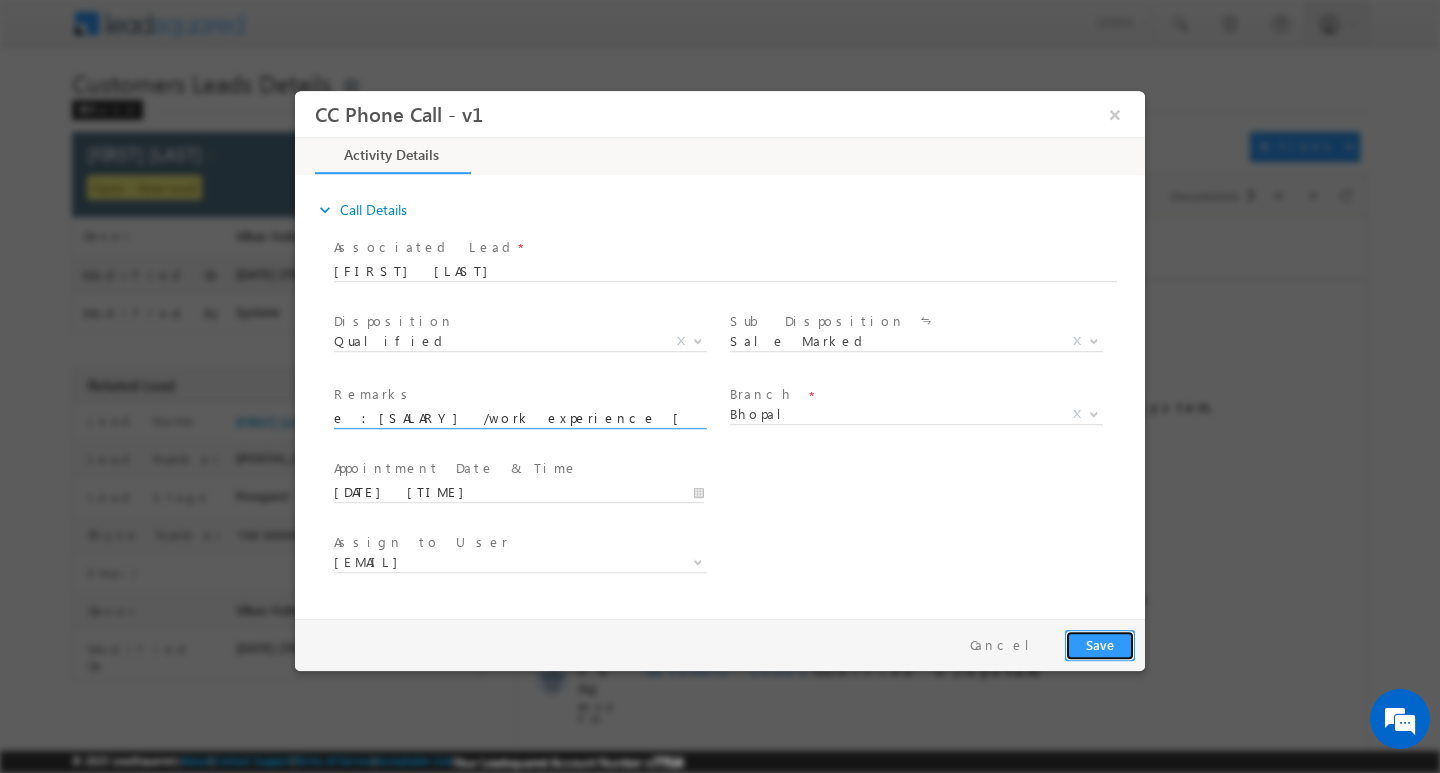 scroll, scrollTop: 0, scrollLeft: 0, axis: both 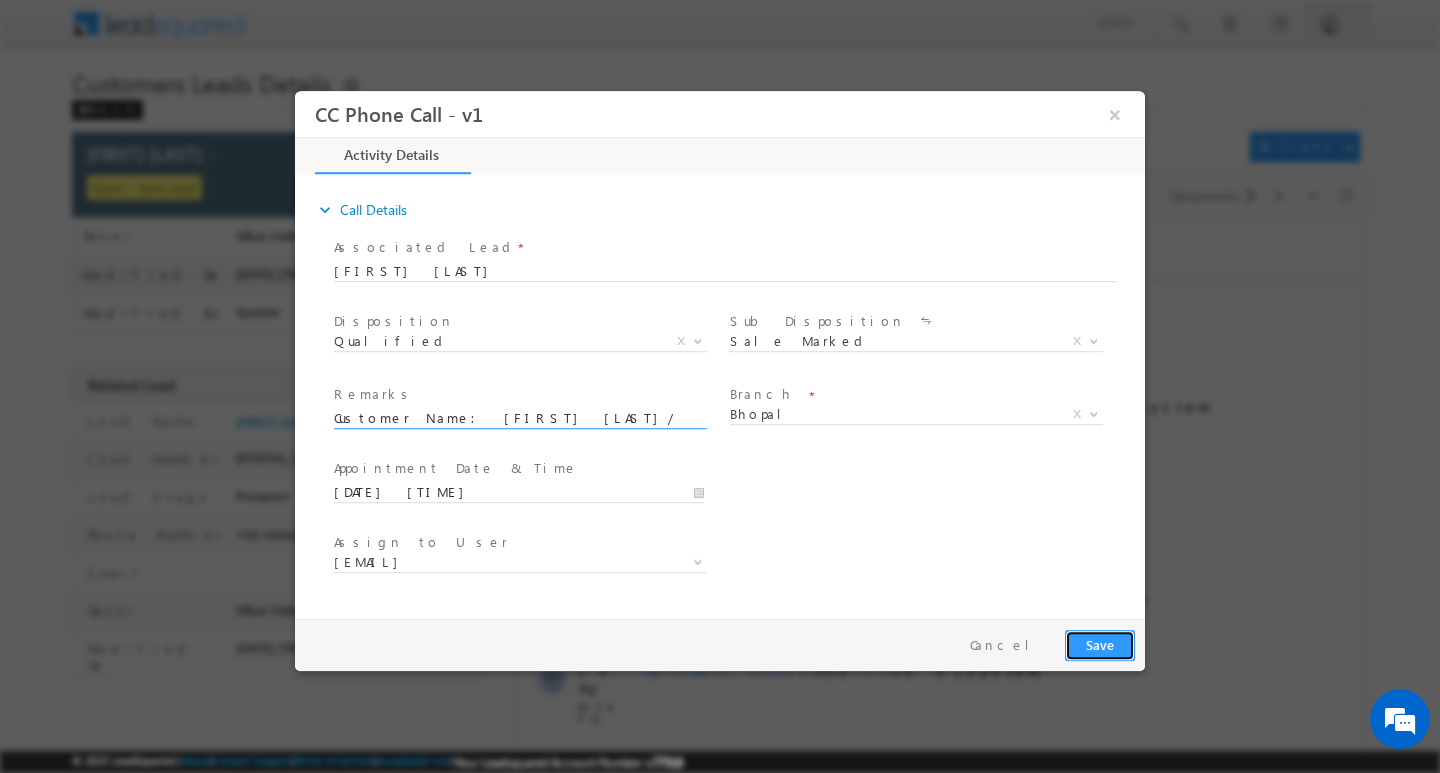click on "Save" at bounding box center (1100, 644) 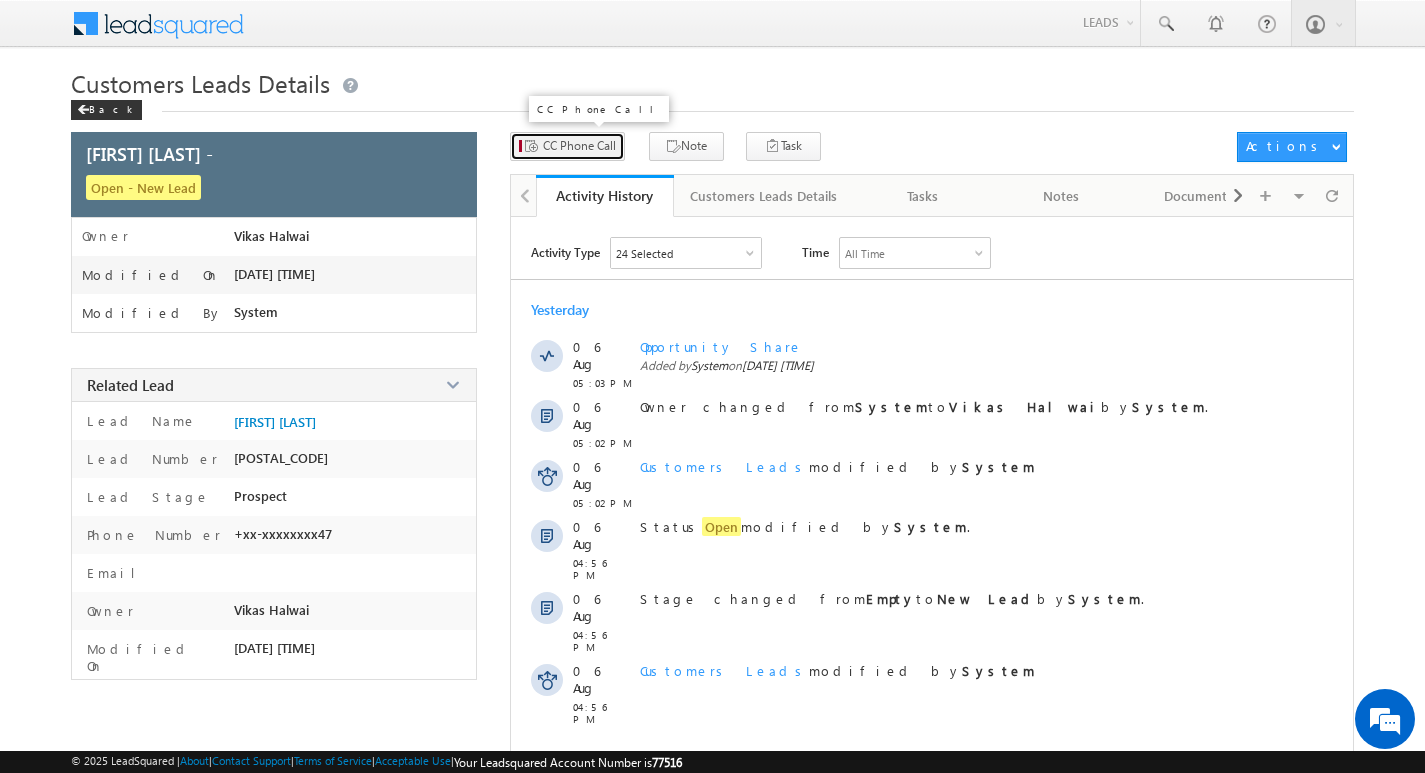 click on "CC Phone Call" at bounding box center (579, 146) 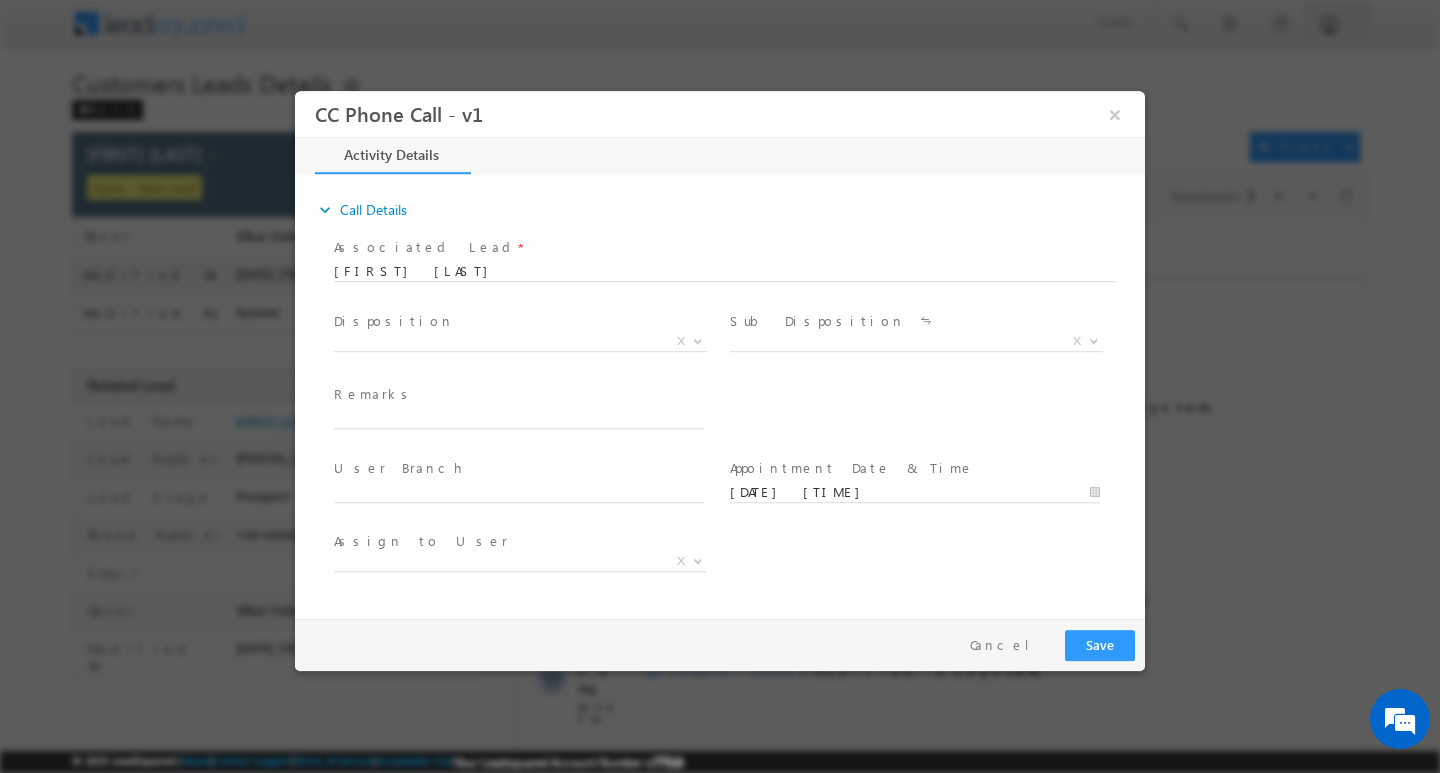 scroll, scrollTop: 0, scrollLeft: 0, axis: both 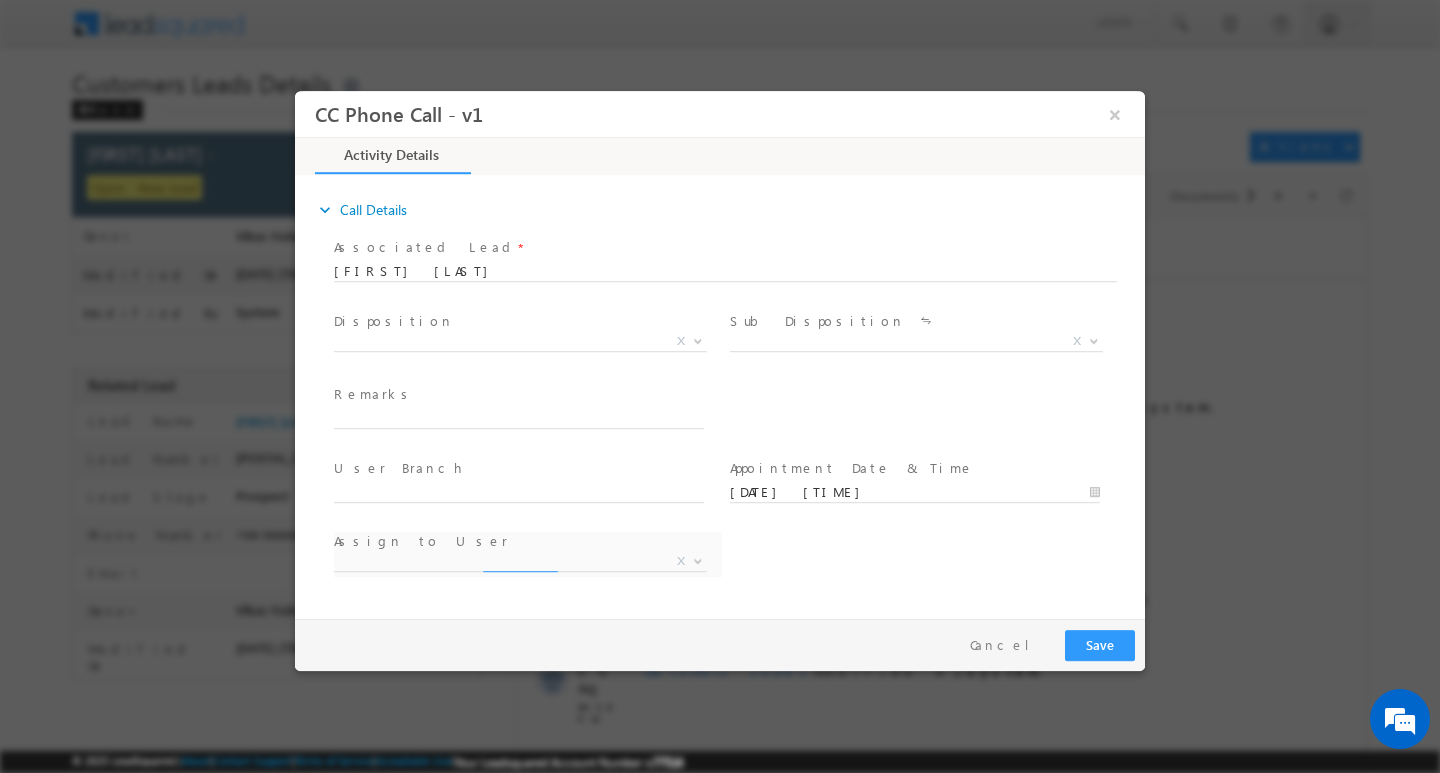 select on "altaf.shaikh@sgrlimited.in" 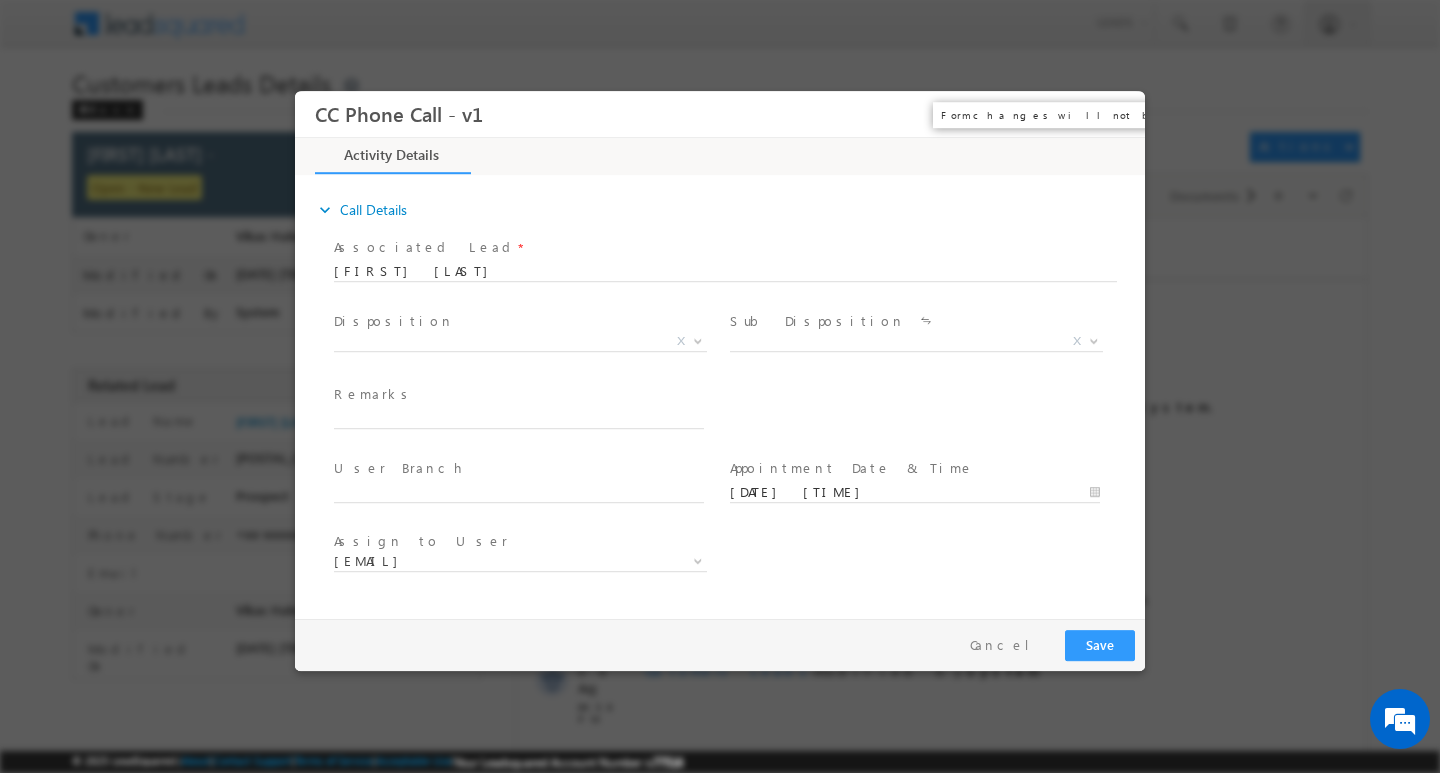 click on "×" at bounding box center [1115, 113] 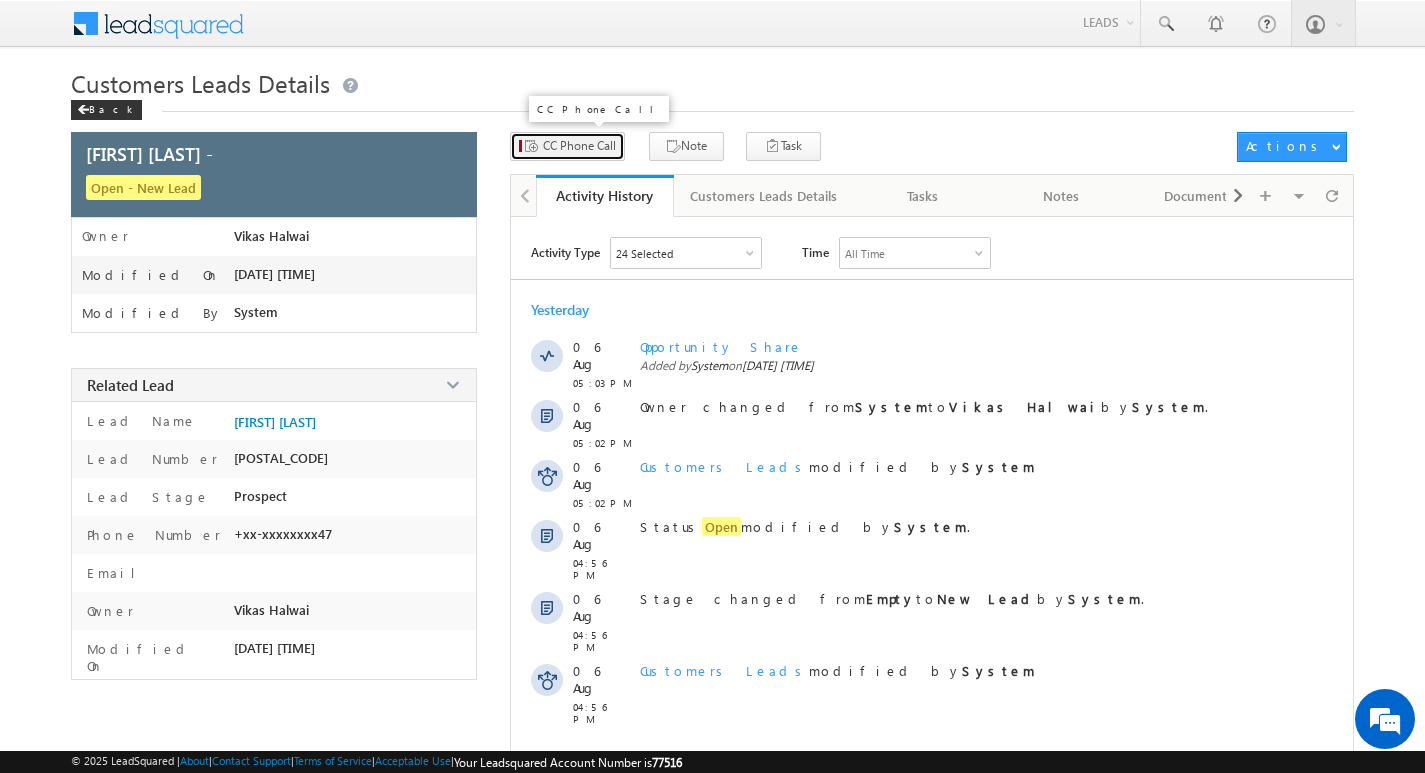 click on "CC Phone Call" at bounding box center [579, 146] 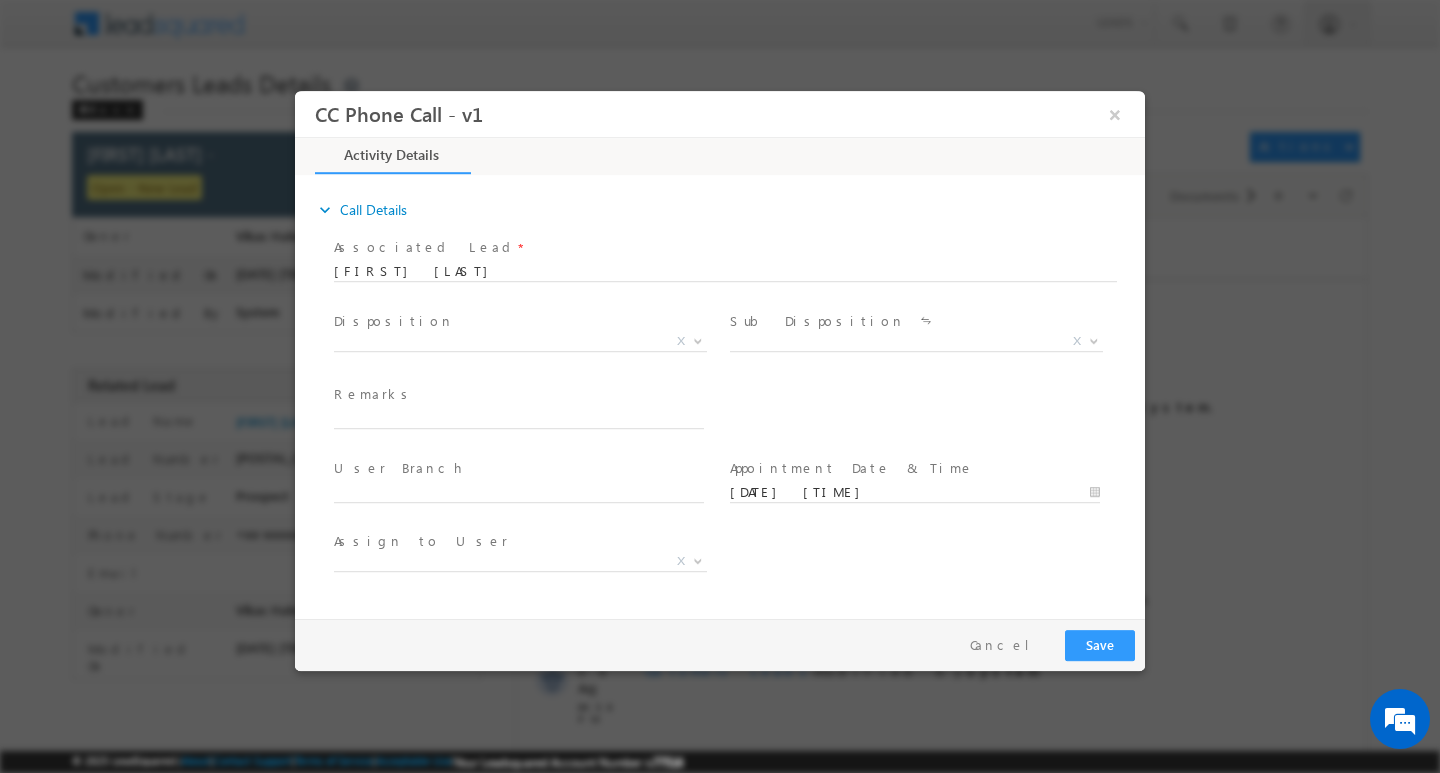 scroll, scrollTop: 0, scrollLeft: 0, axis: both 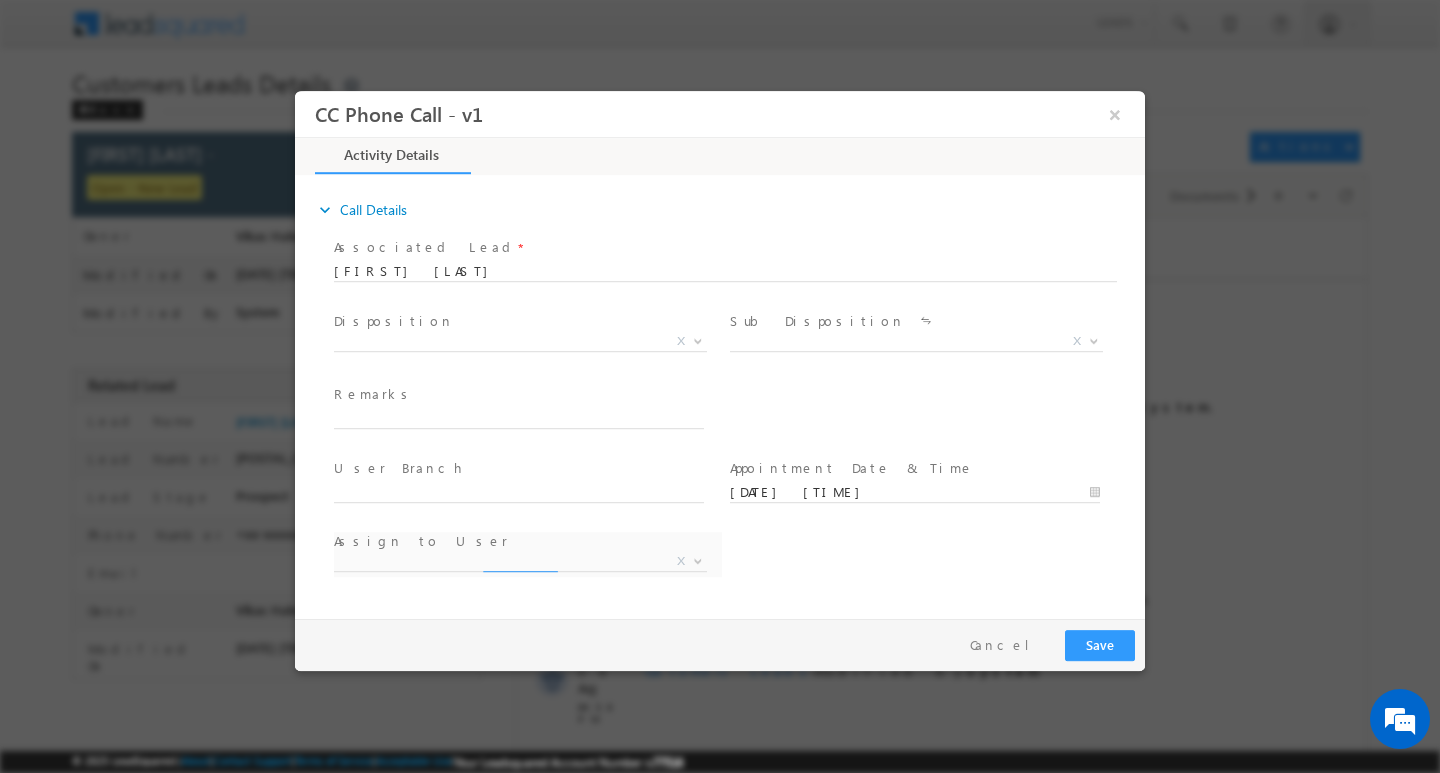 select on "altaf.shaikh@sgrlimited.in" 